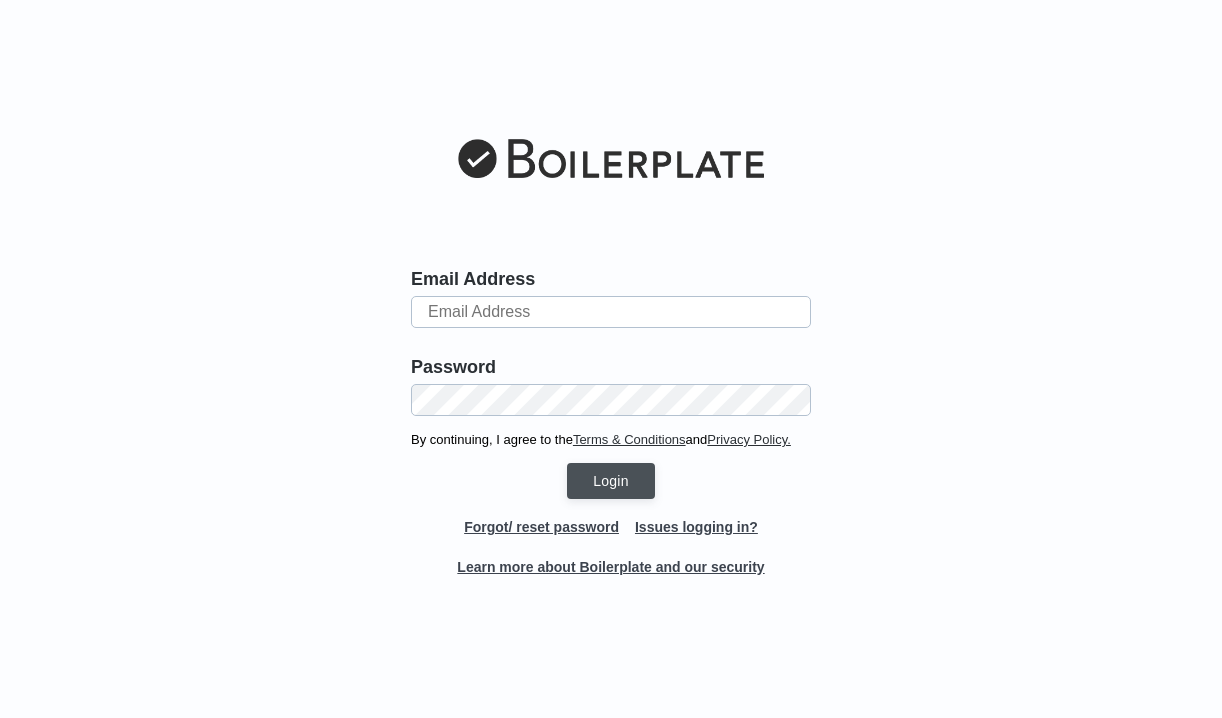 scroll, scrollTop: 0, scrollLeft: 0, axis: both 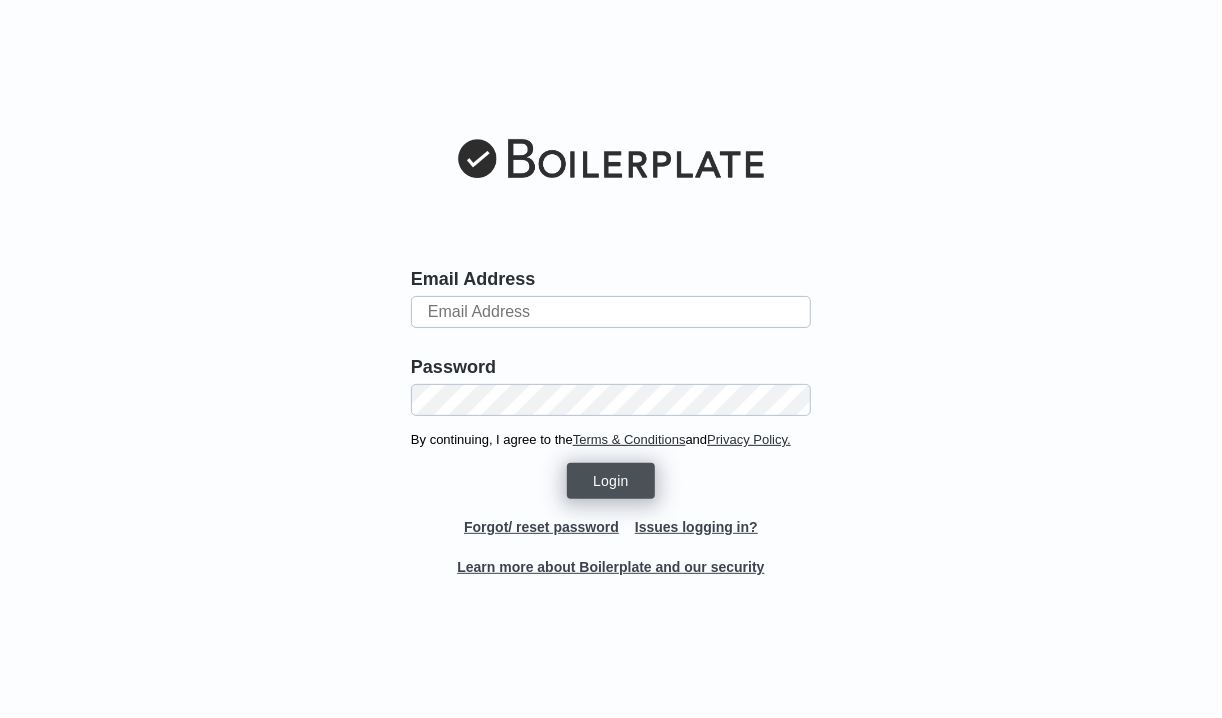 type on "[EMAIL]" 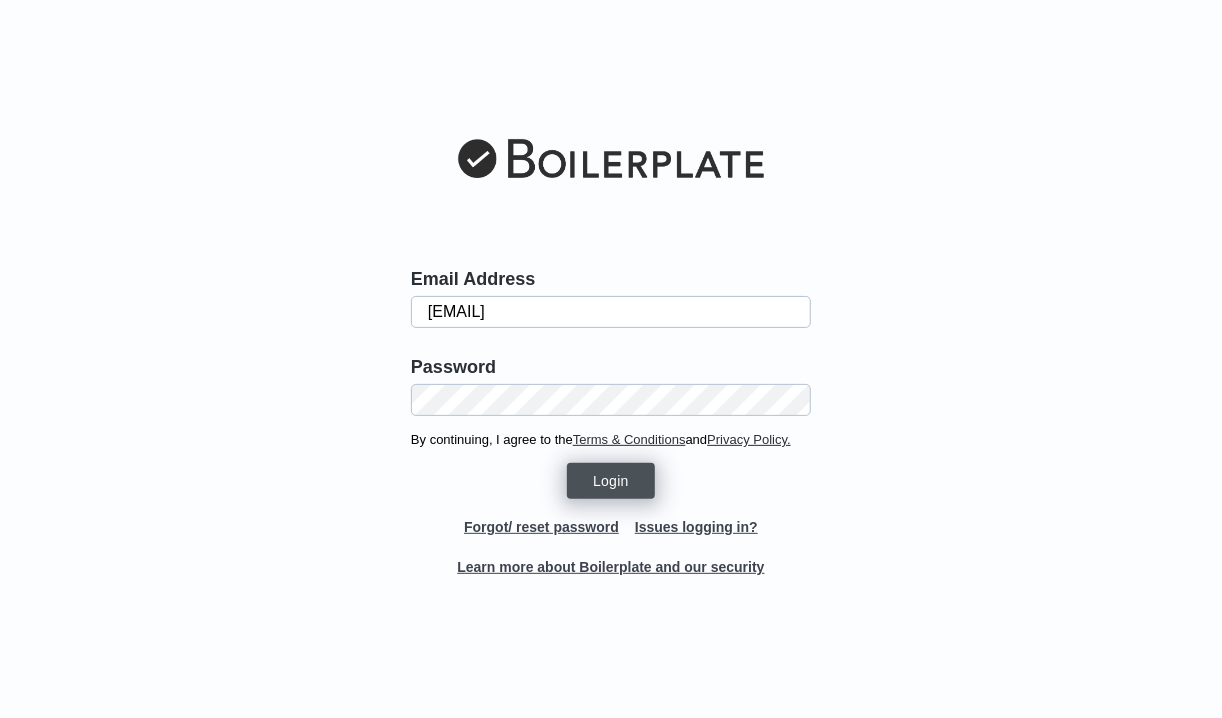 click on "Login" at bounding box center [611, 481] 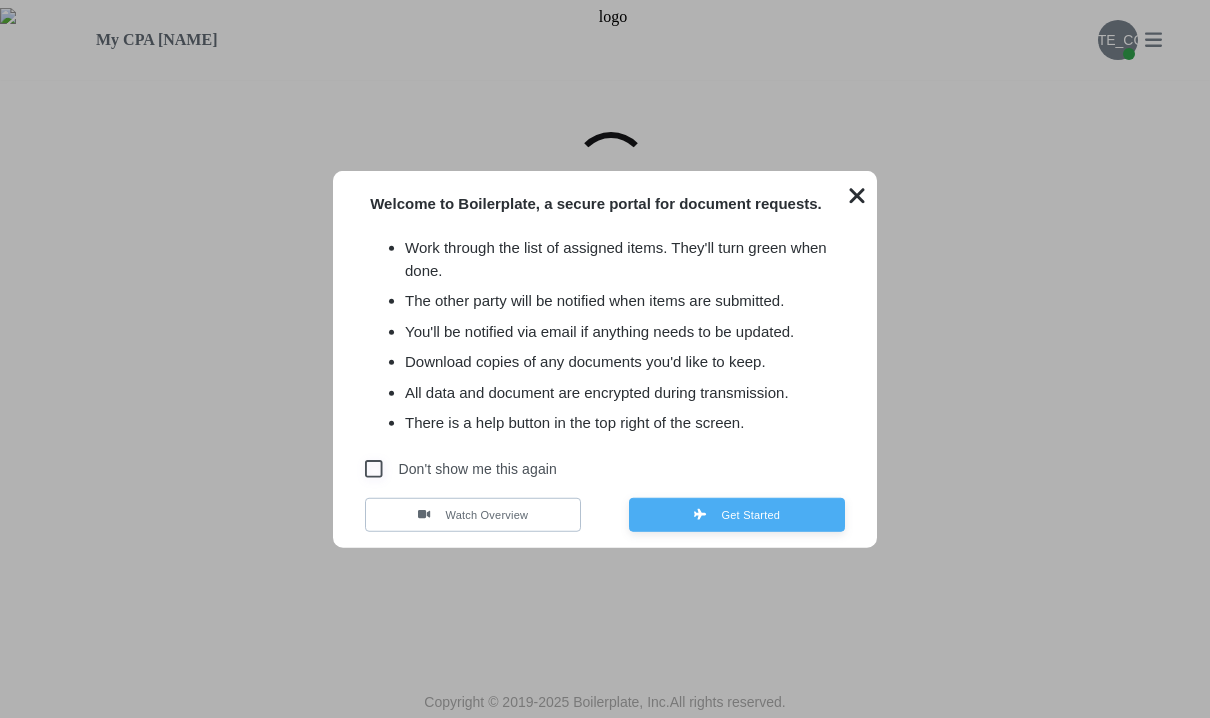 scroll, scrollTop: 0, scrollLeft: 0, axis: both 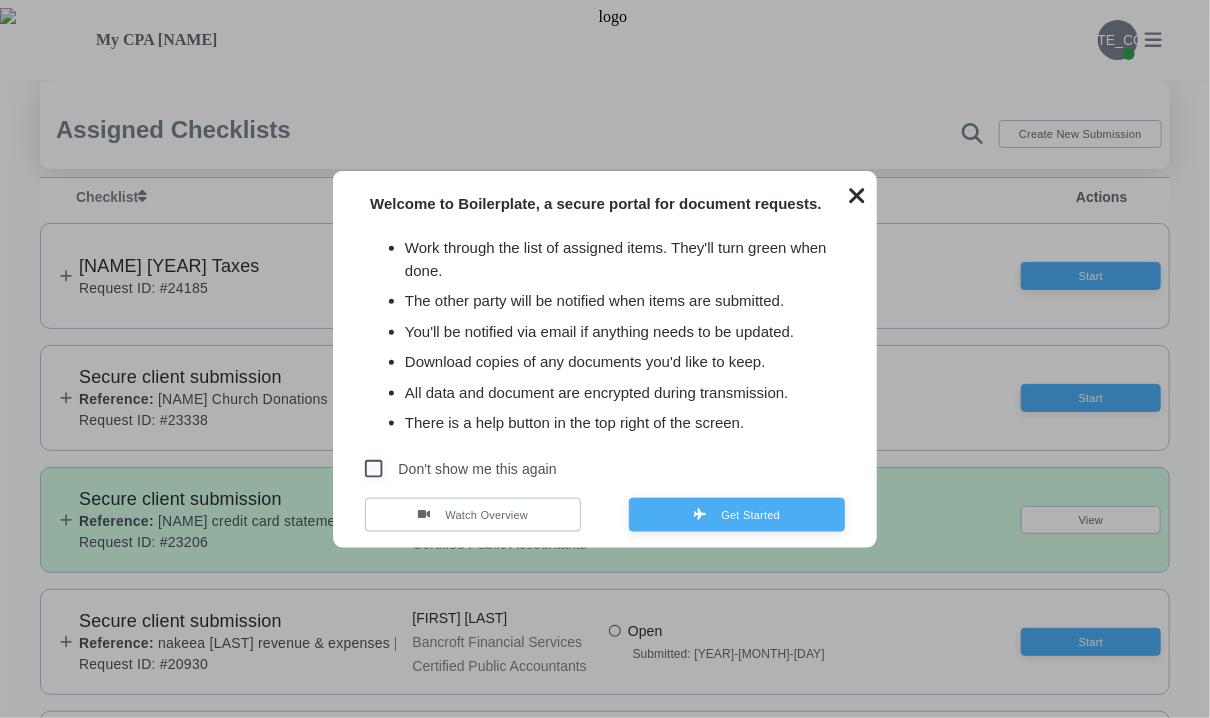click at bounding box center [857, 196] 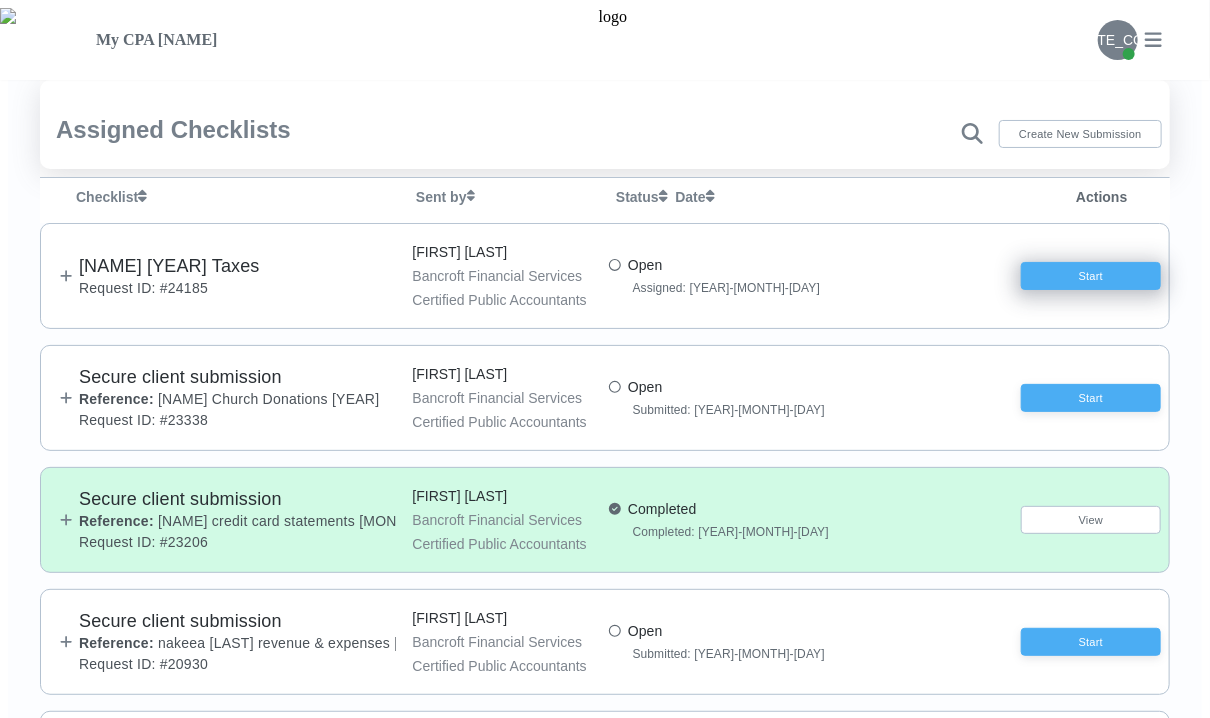 click on "Start" at bounding box center (1091, 276) 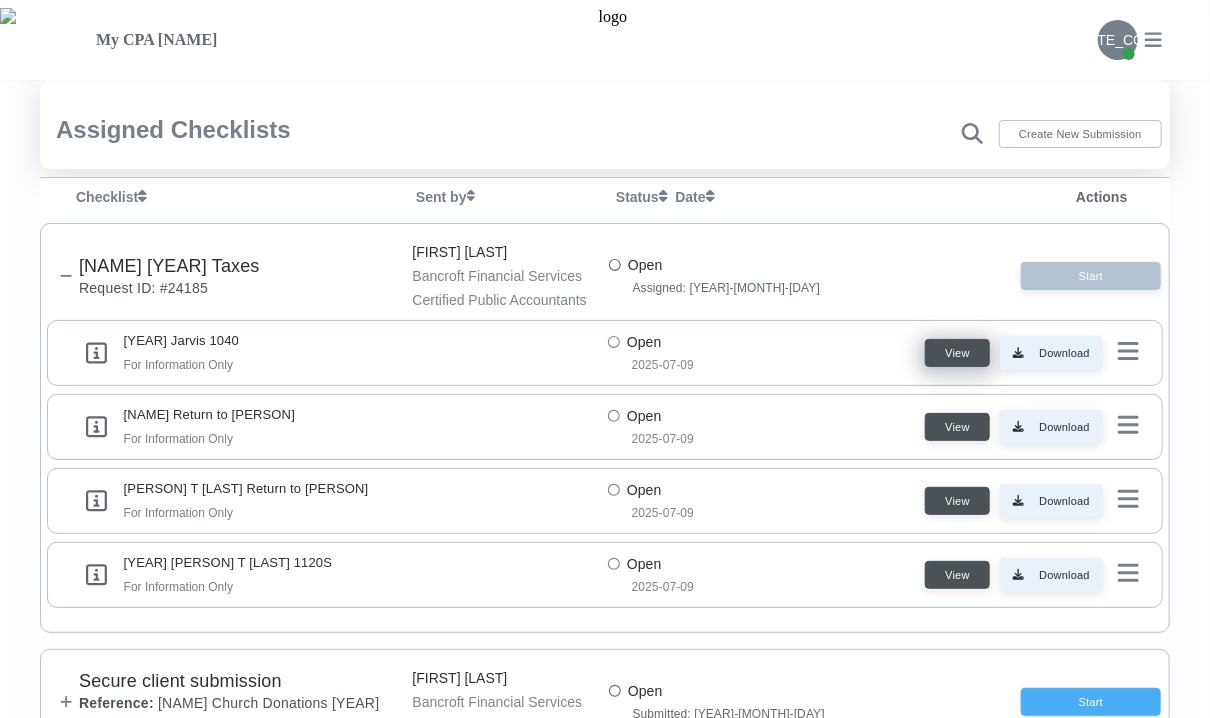 click on "View" at bounding box center [957, 353] 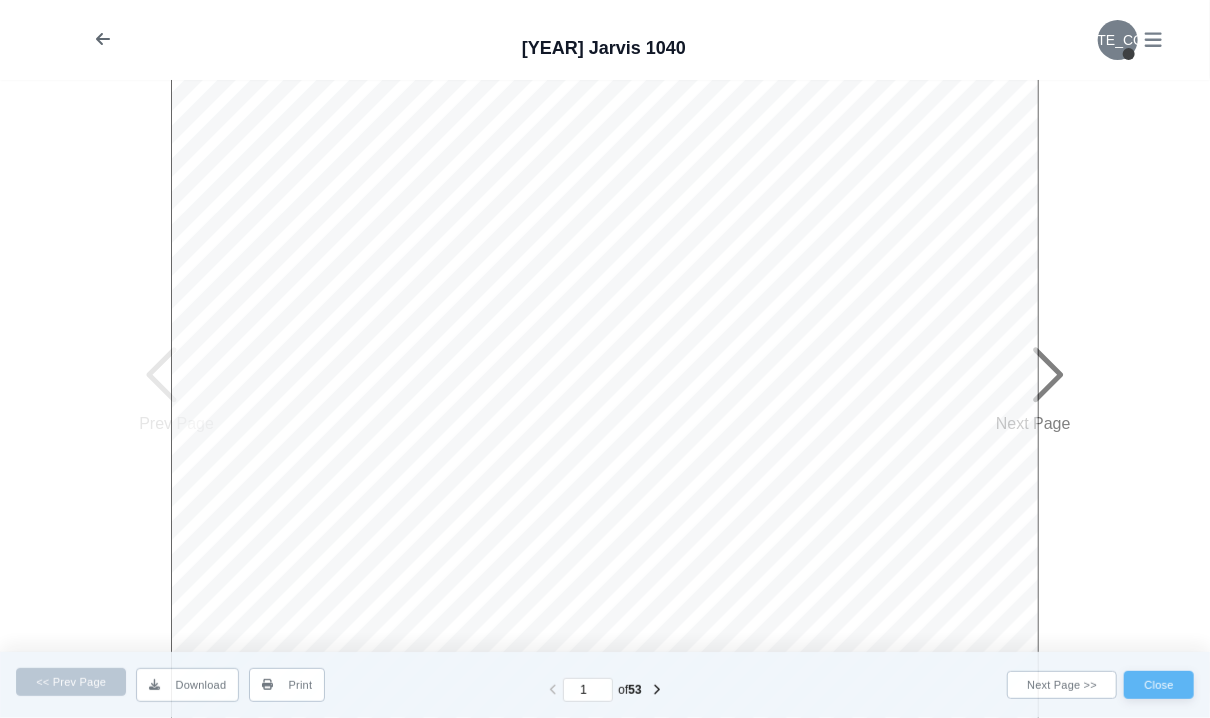 scroll, scrollTop: 0, scrollLeft: 0, axis: both 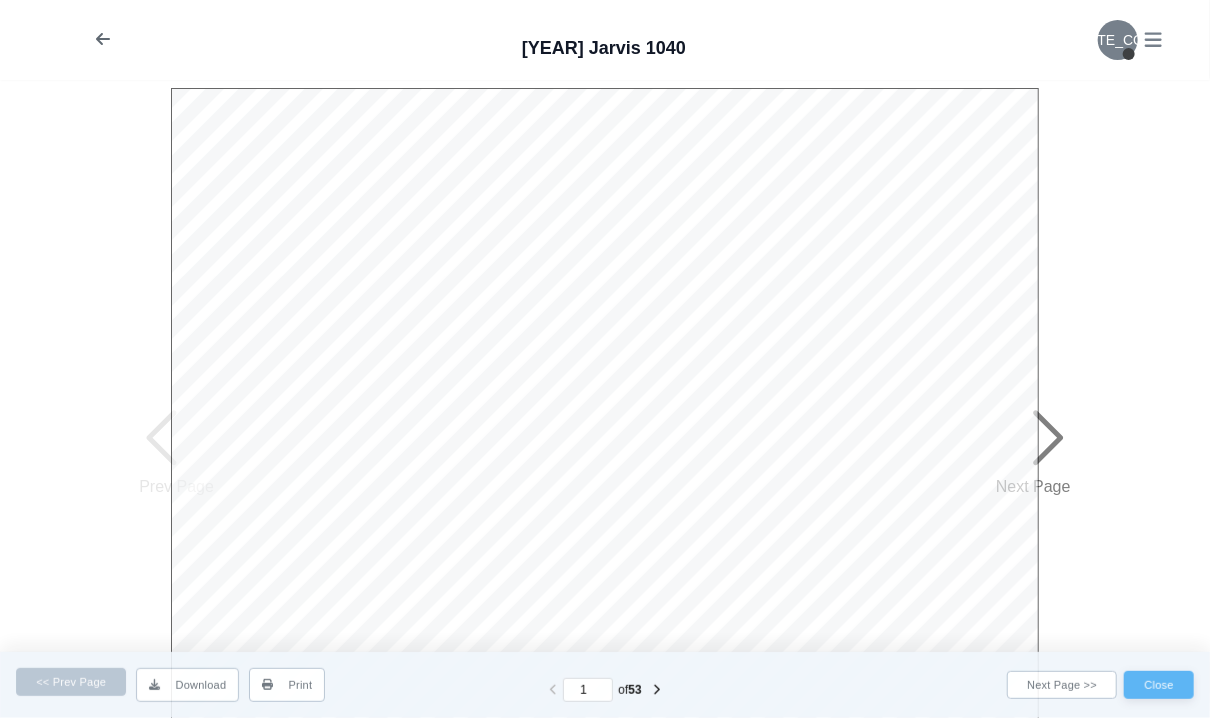 click at bounding box center (1048, 438) 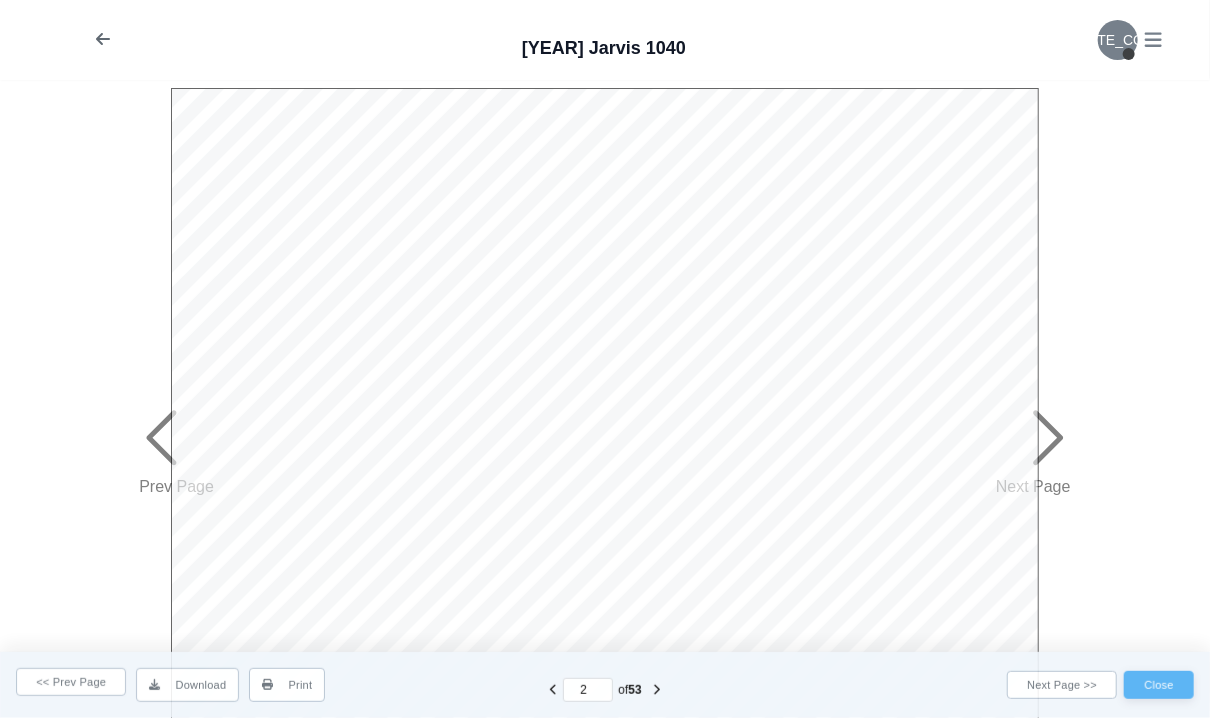 click at bounding box center [1048, 438] 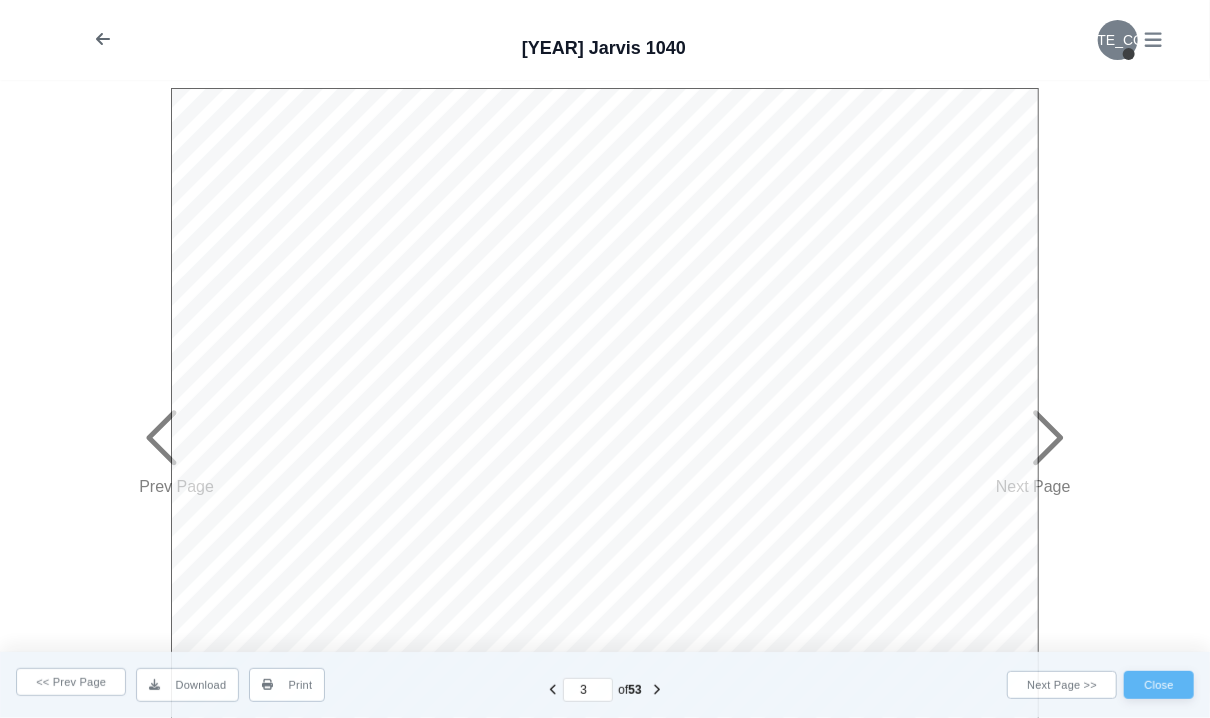 click at bounding box center (164, 438) 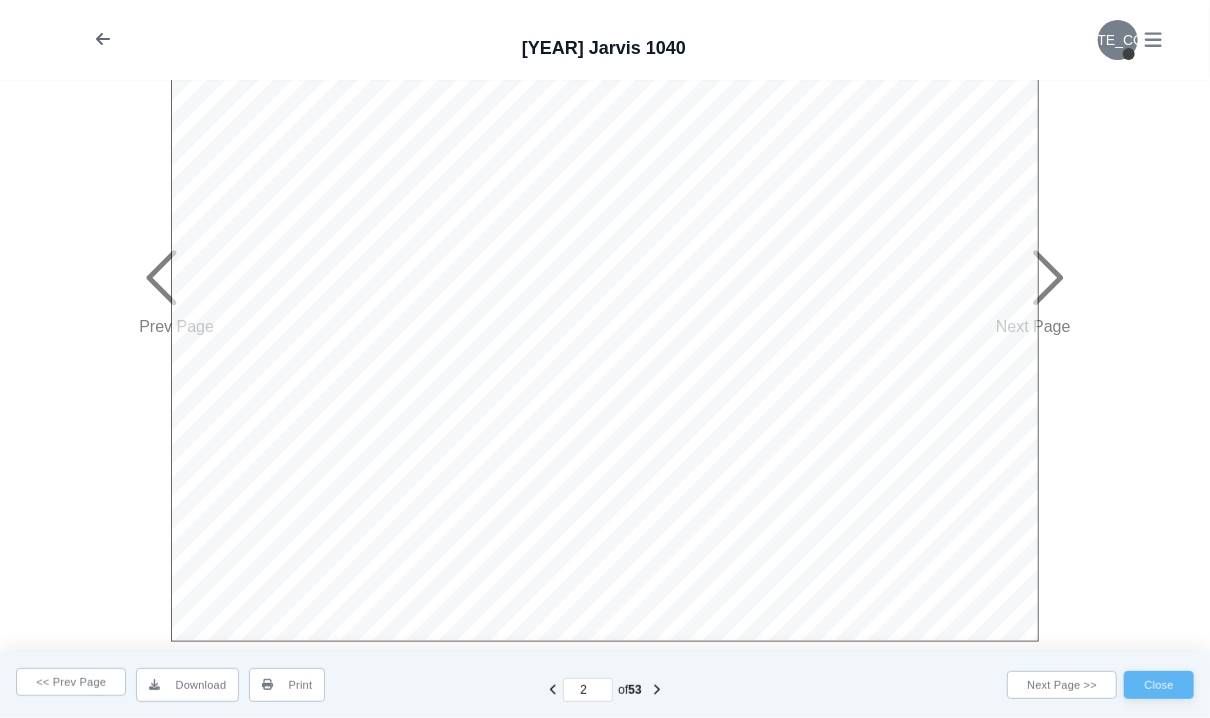 scroll, scrollTop: 616, scrollLeft: 0, axis: vertical 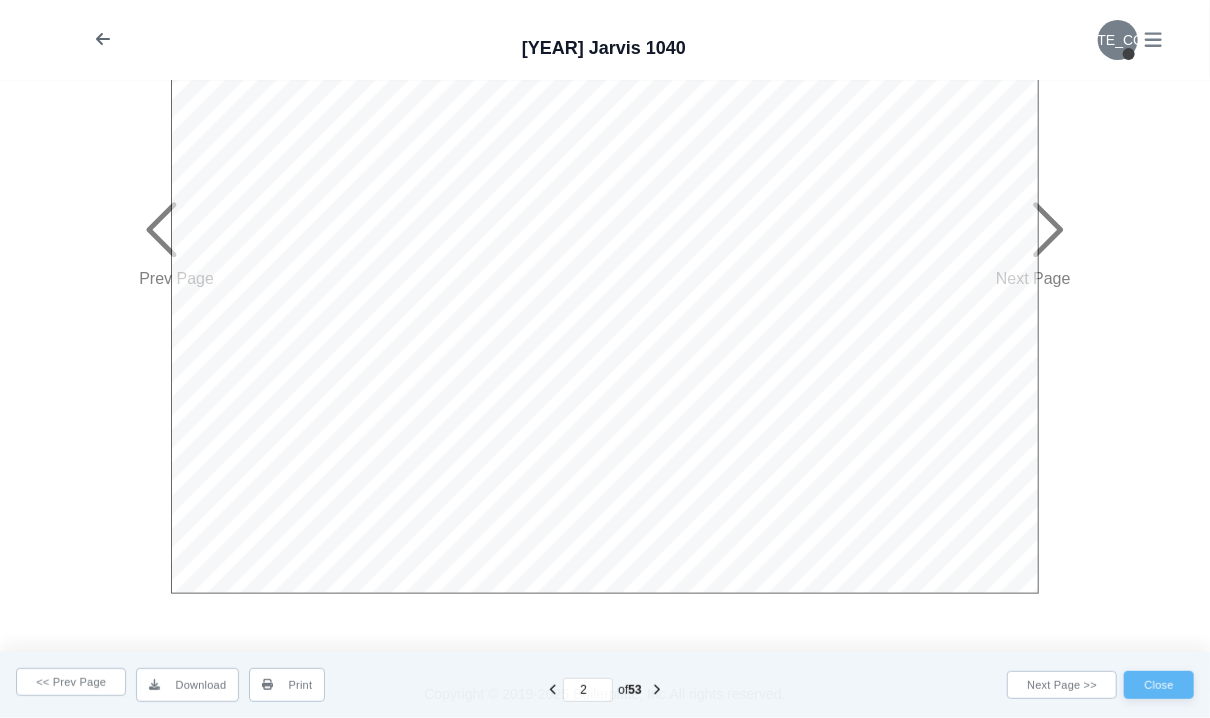 click at bounding box center (1048, 230) 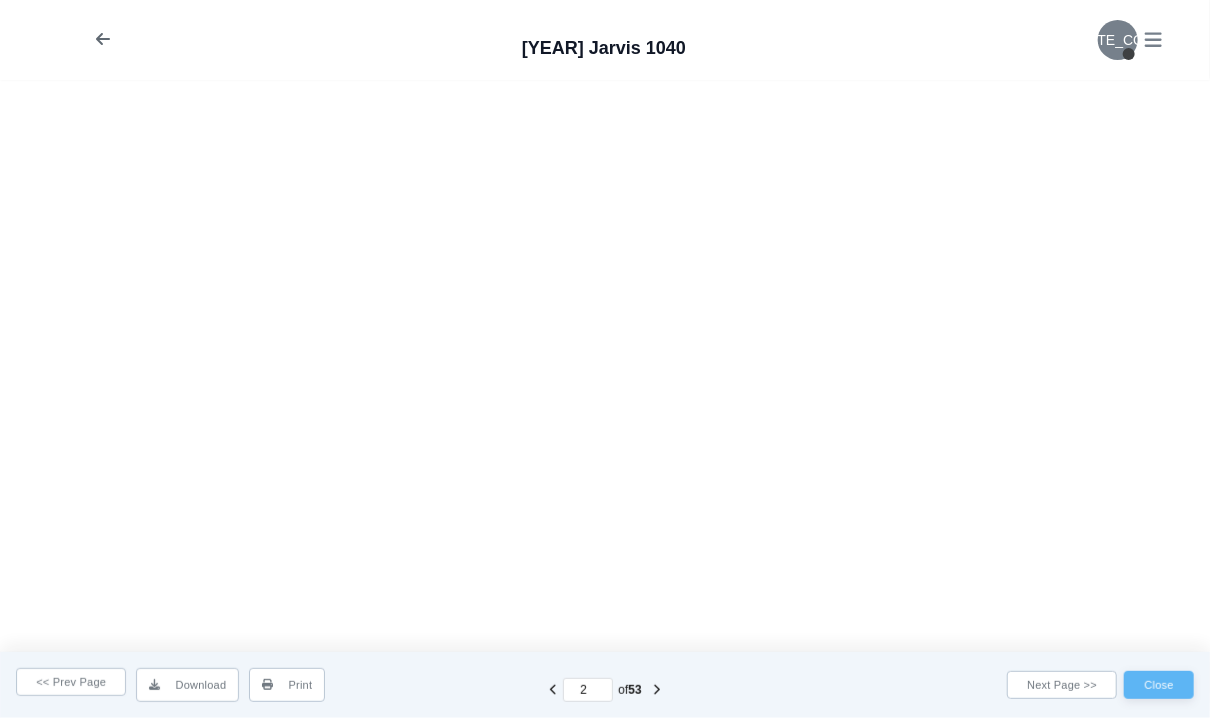 scroll, scrollTop: 0, scrollLeft: 0, axis: both 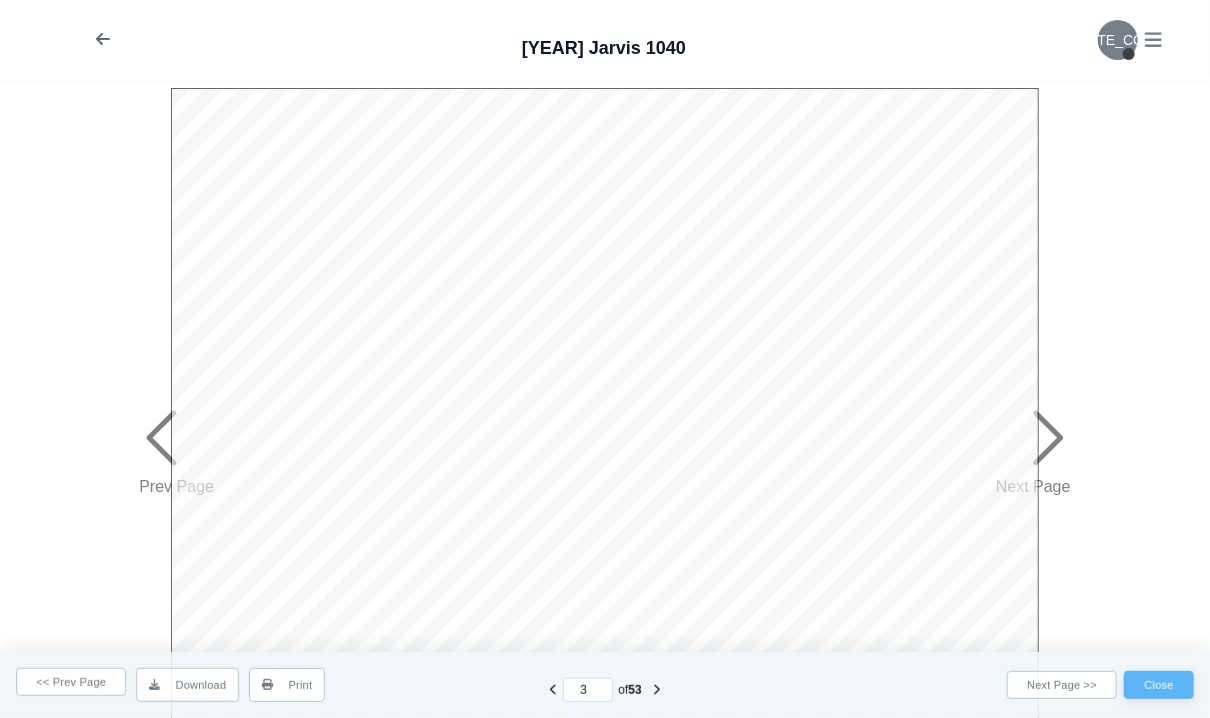 click at bounding box center [1046, 438] 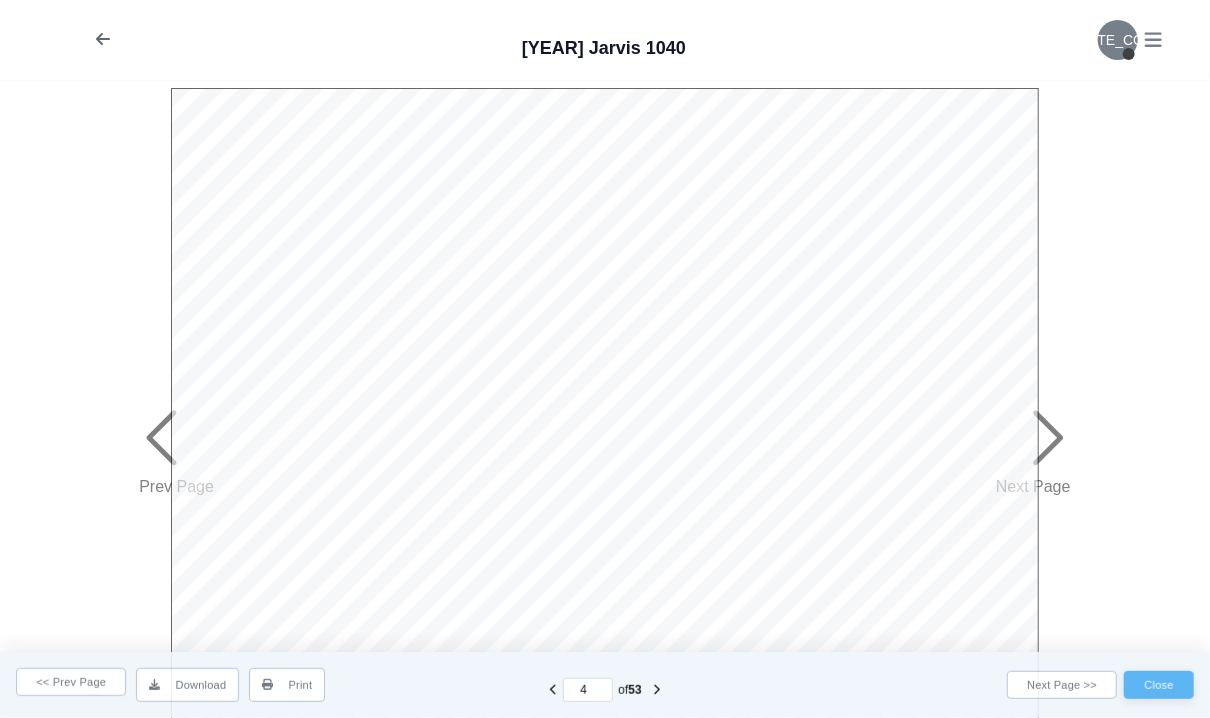click at bounding box center [162, 438] 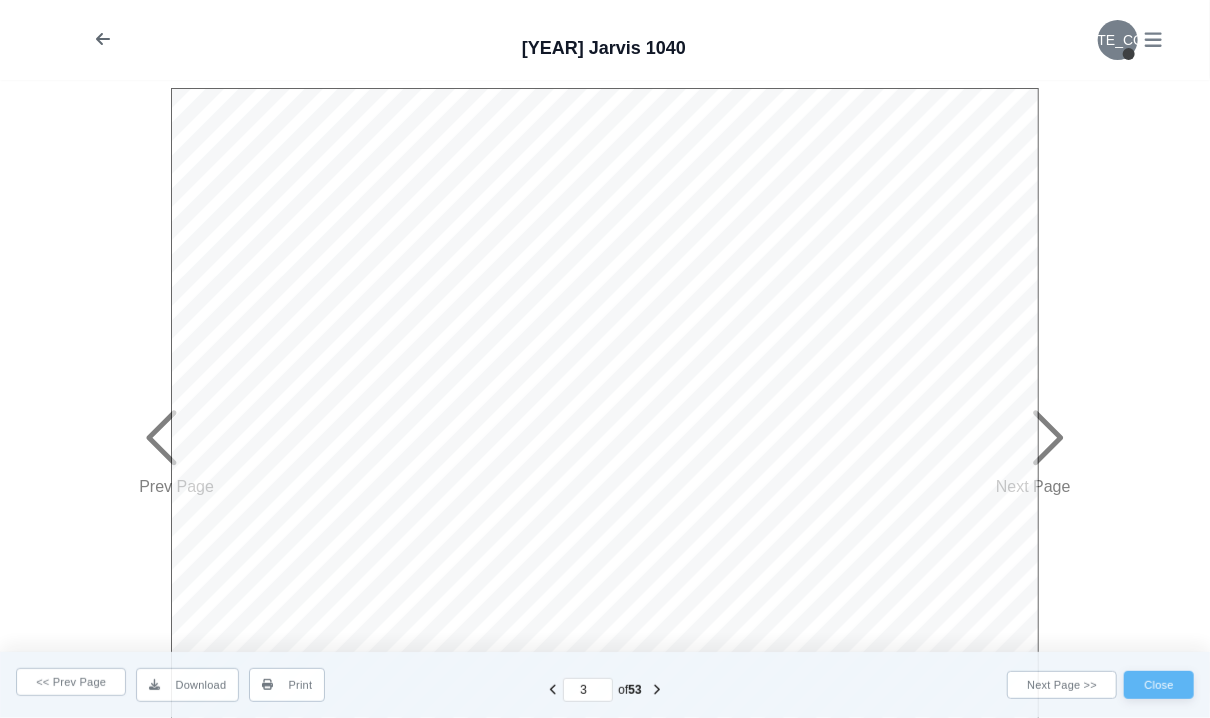 click at bounding box center (1154, 40) 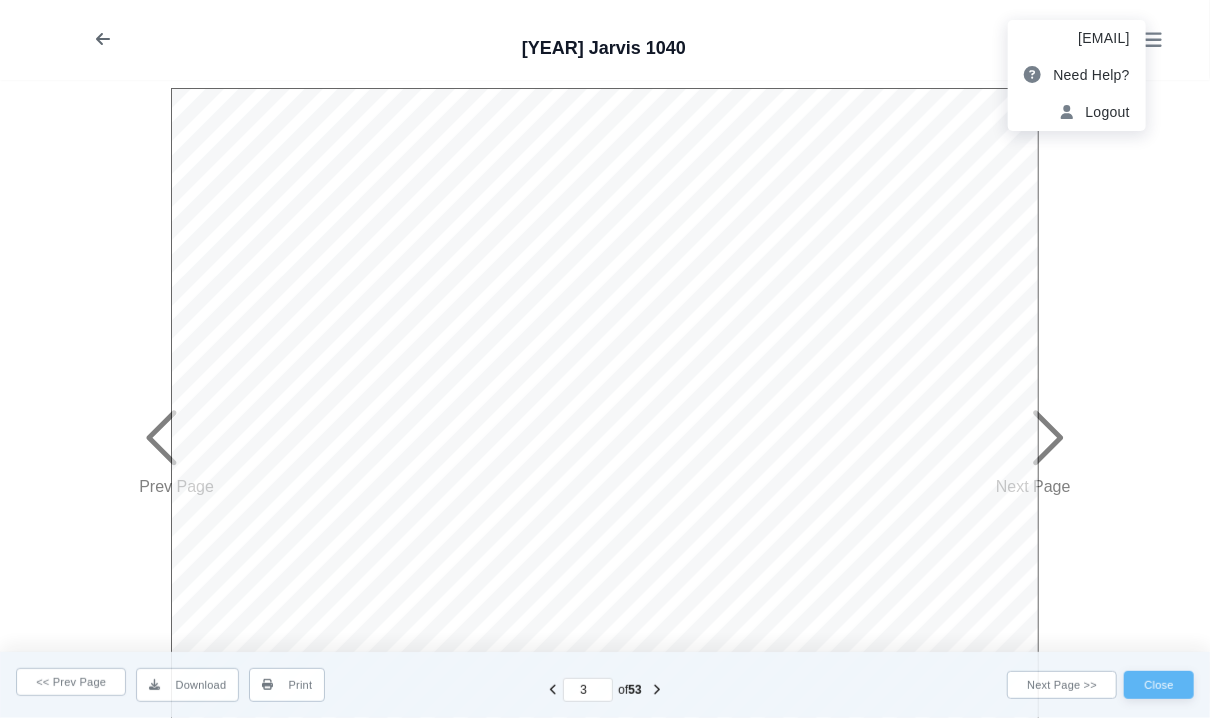 click at bounding box center [605, 651] 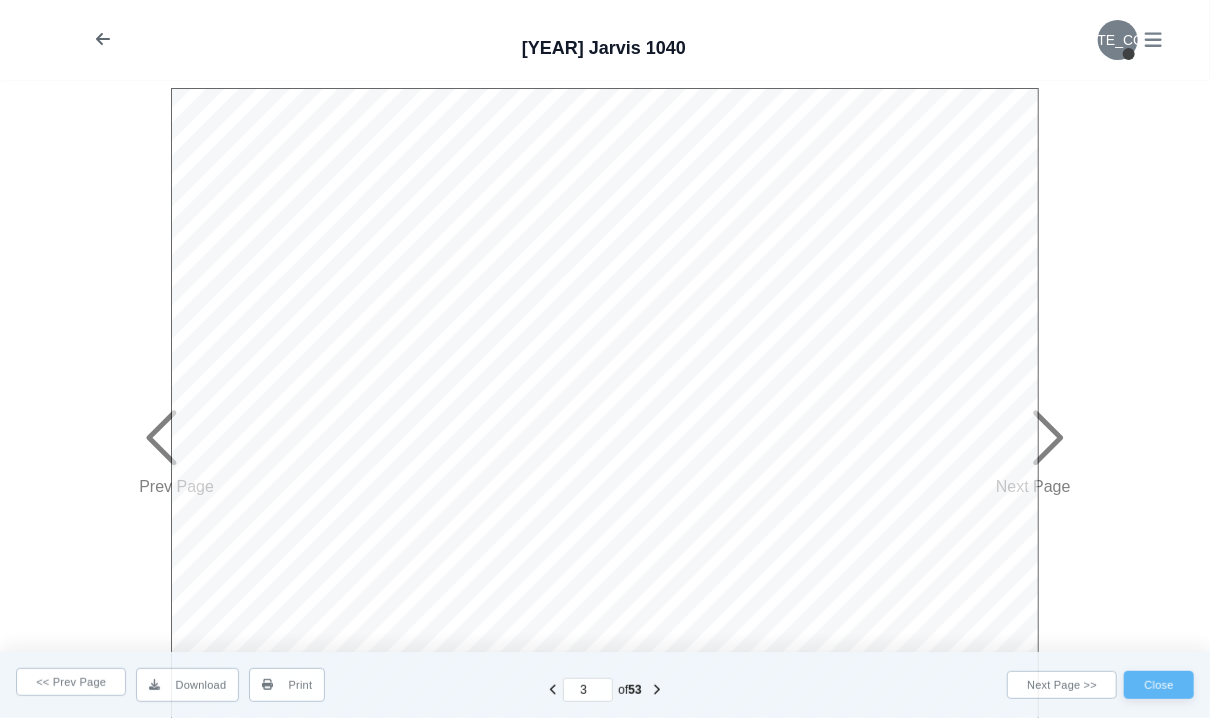 click at bounding box center (103, 39) 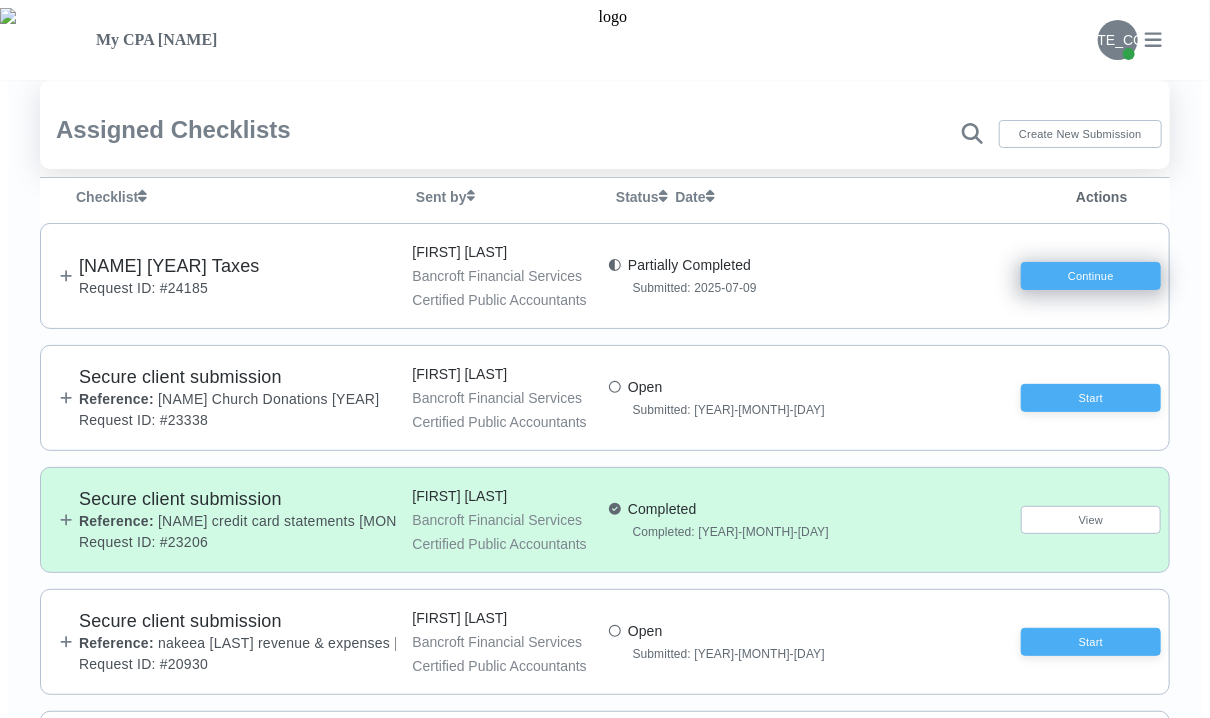 click on "Continue" at bounding box center [1091, 276] 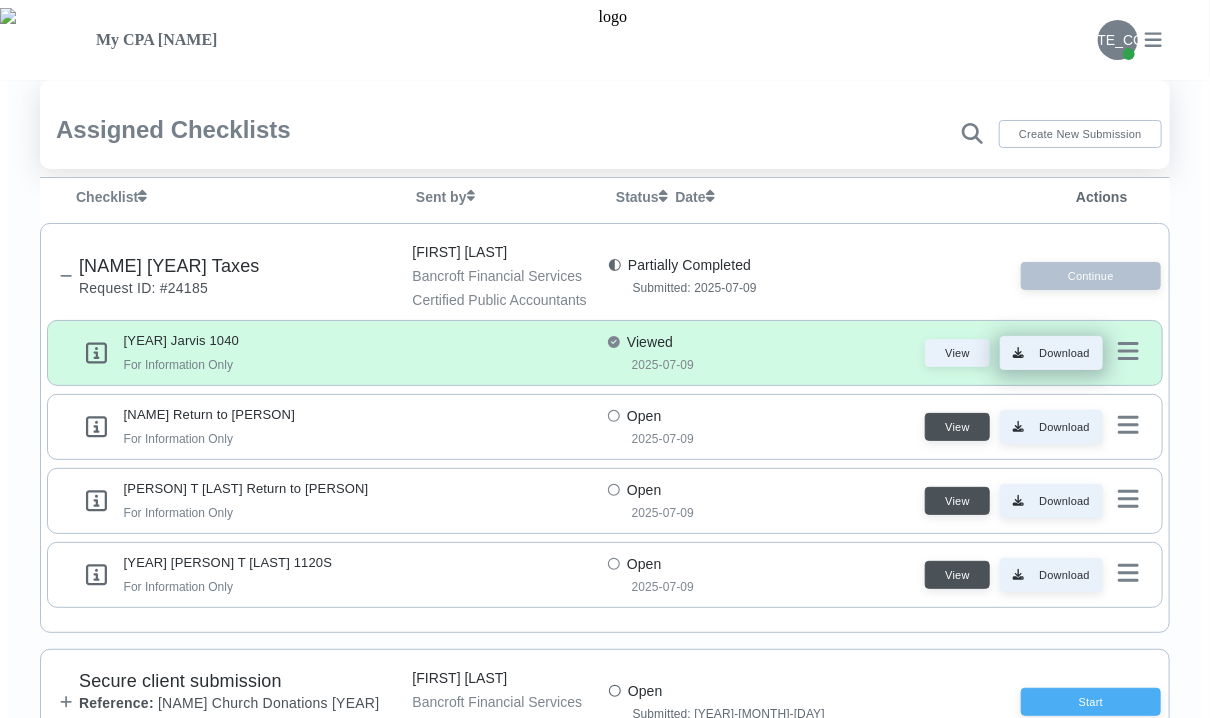 click on "Download" at bounding box center [1064, 353] 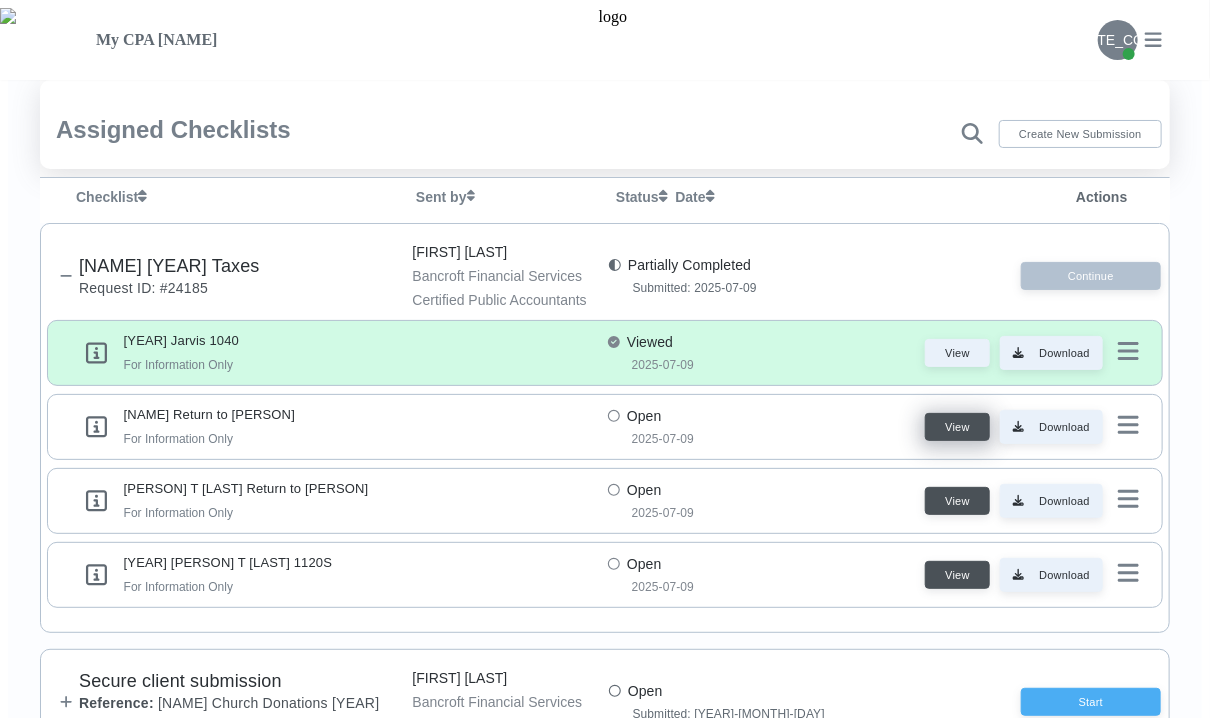 click on "View" at bounding box center [957, 427] 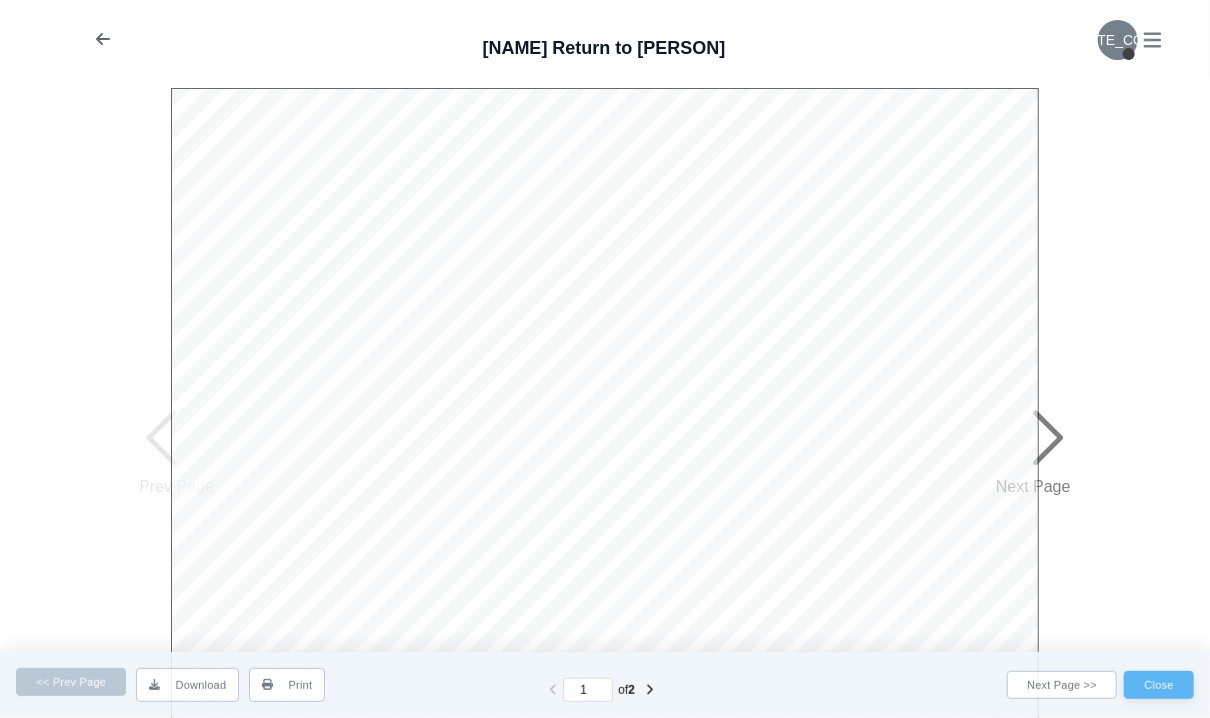 click at bounding box center [1048, 438] 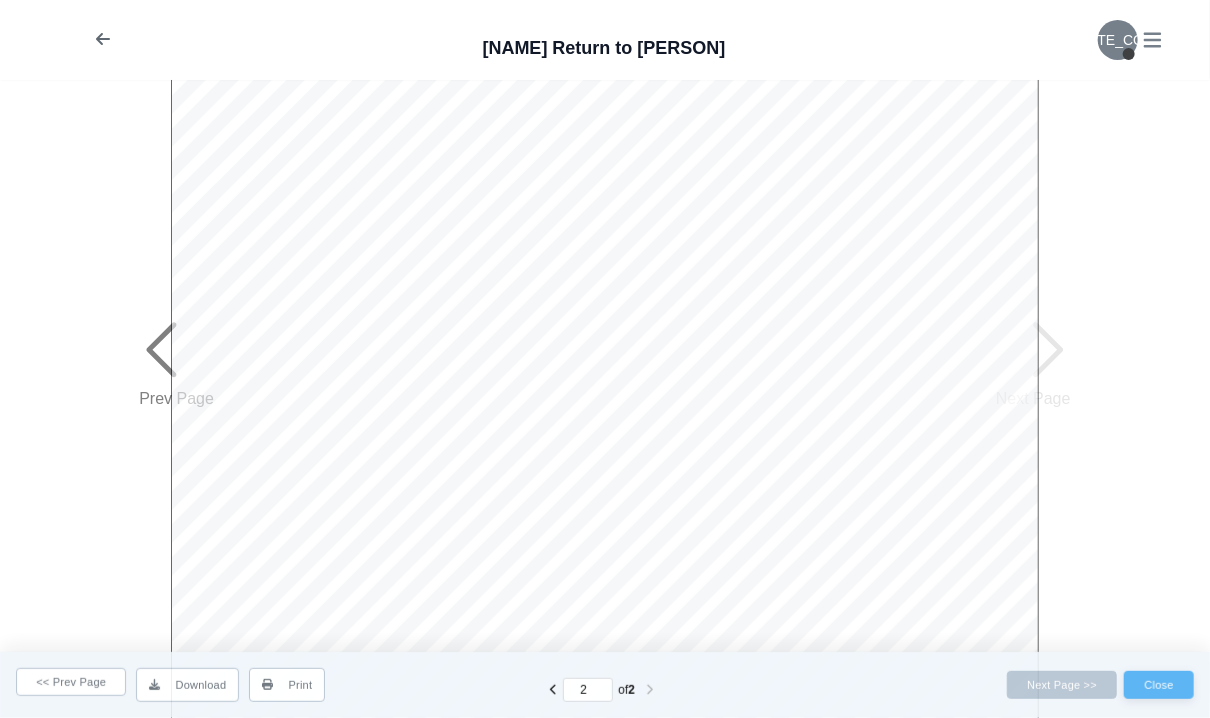 scroll, scrollTop: 0, scrollLeft: 0, axis: both 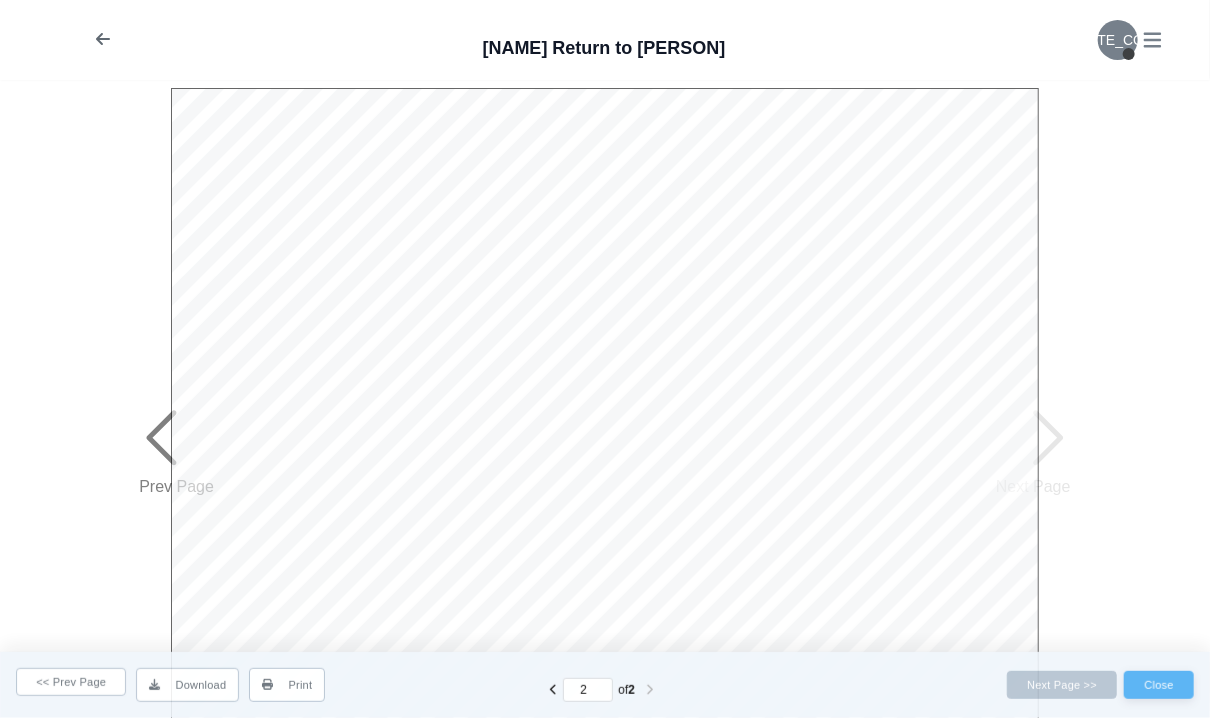 click at bounding box center [103, 39] 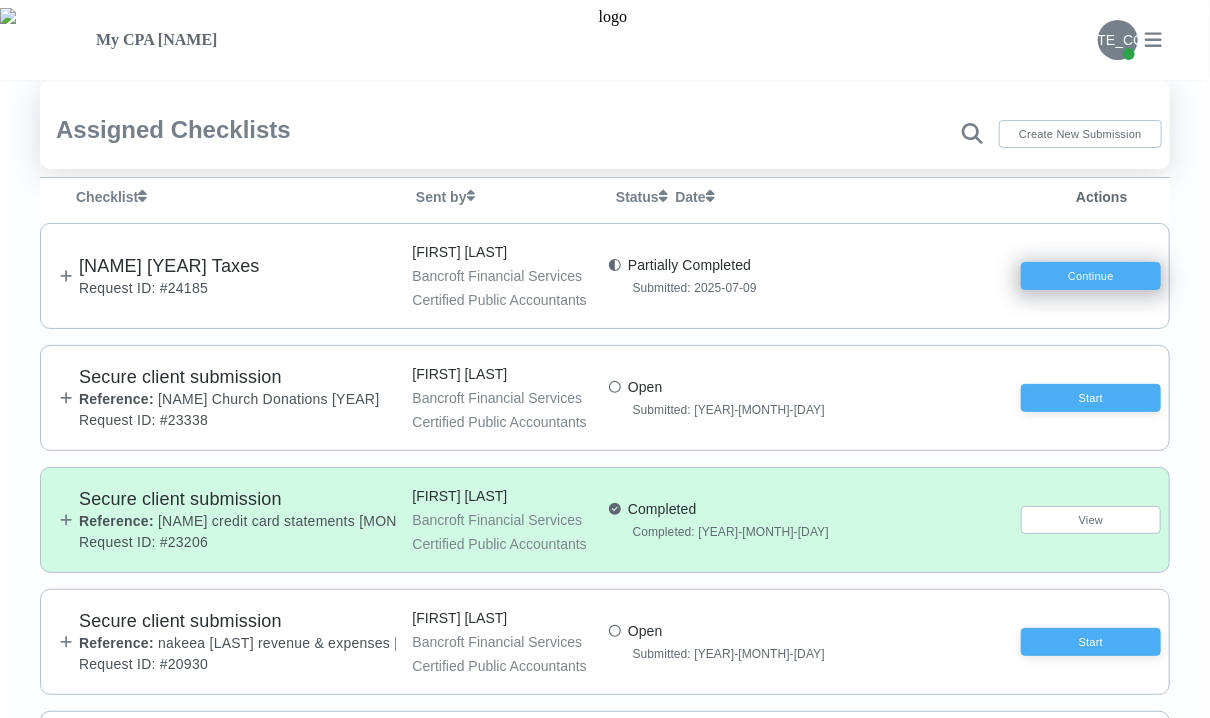 click on "Continue" at bounding box center [1091, 276] 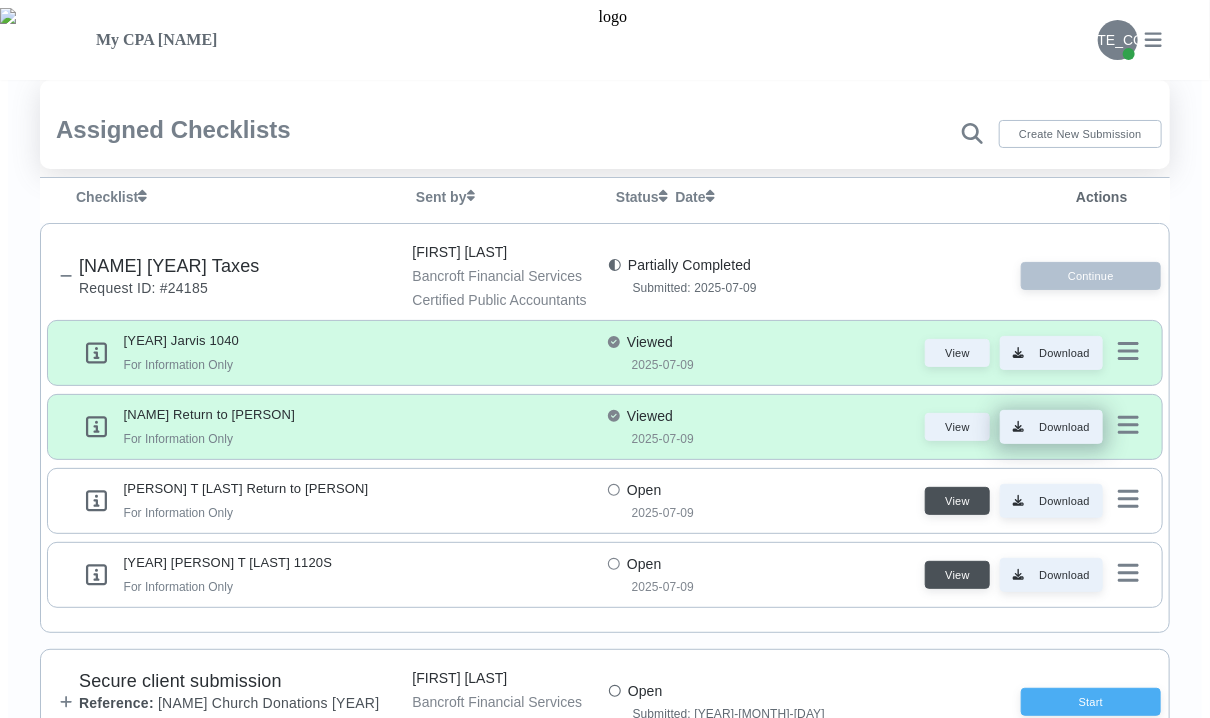 click on "Download" at bounding box center (1064, 353) 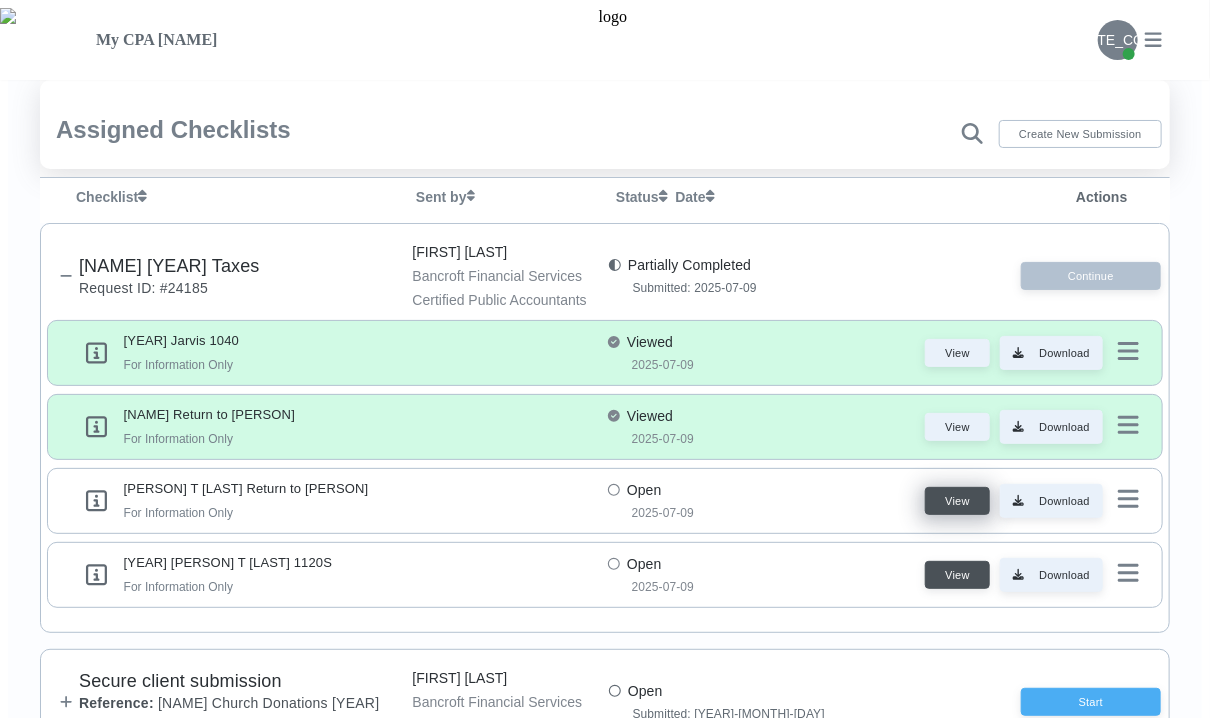 click on "View" at bounding box center (957, 501) 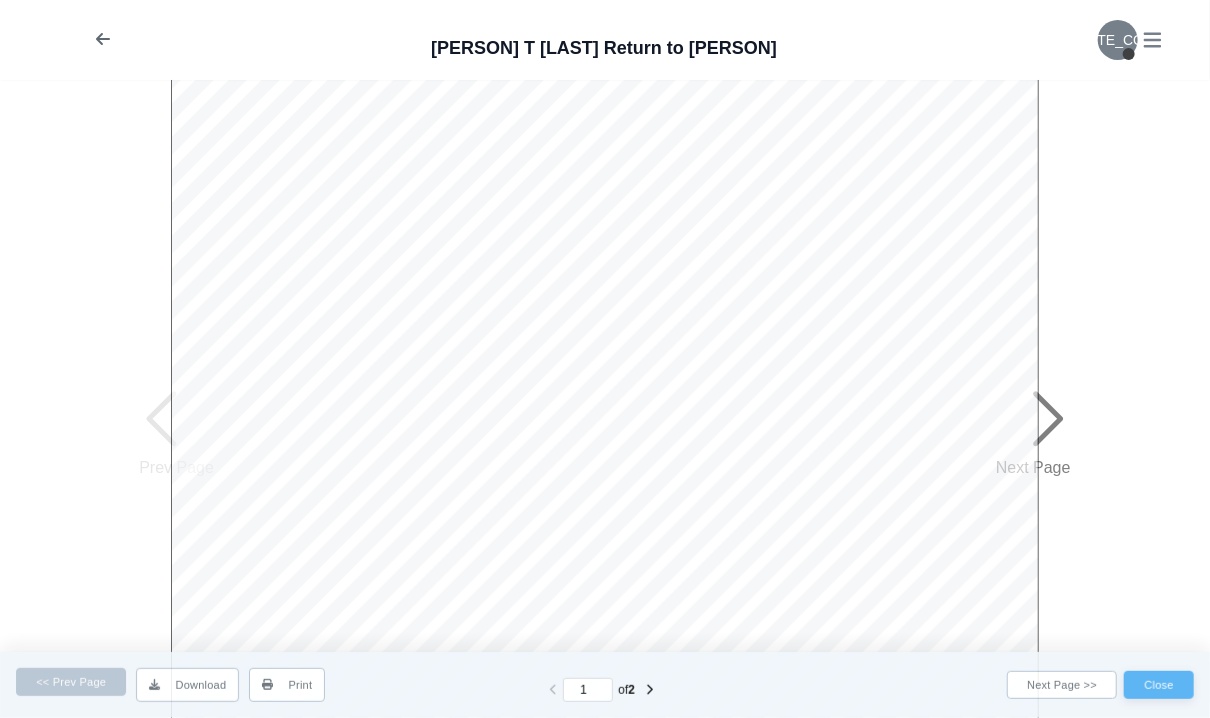 scroll, scrollTop: 0, scrollLeft: 0, axis: both 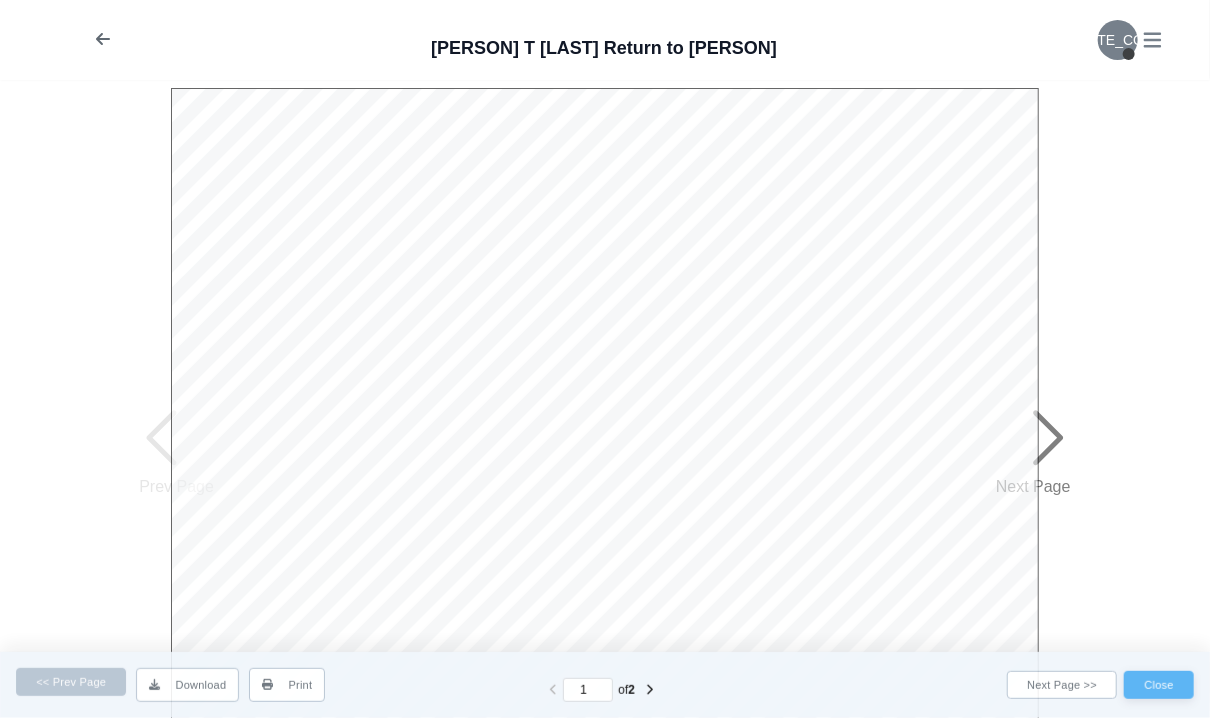 click at bounding box center [103, 39] 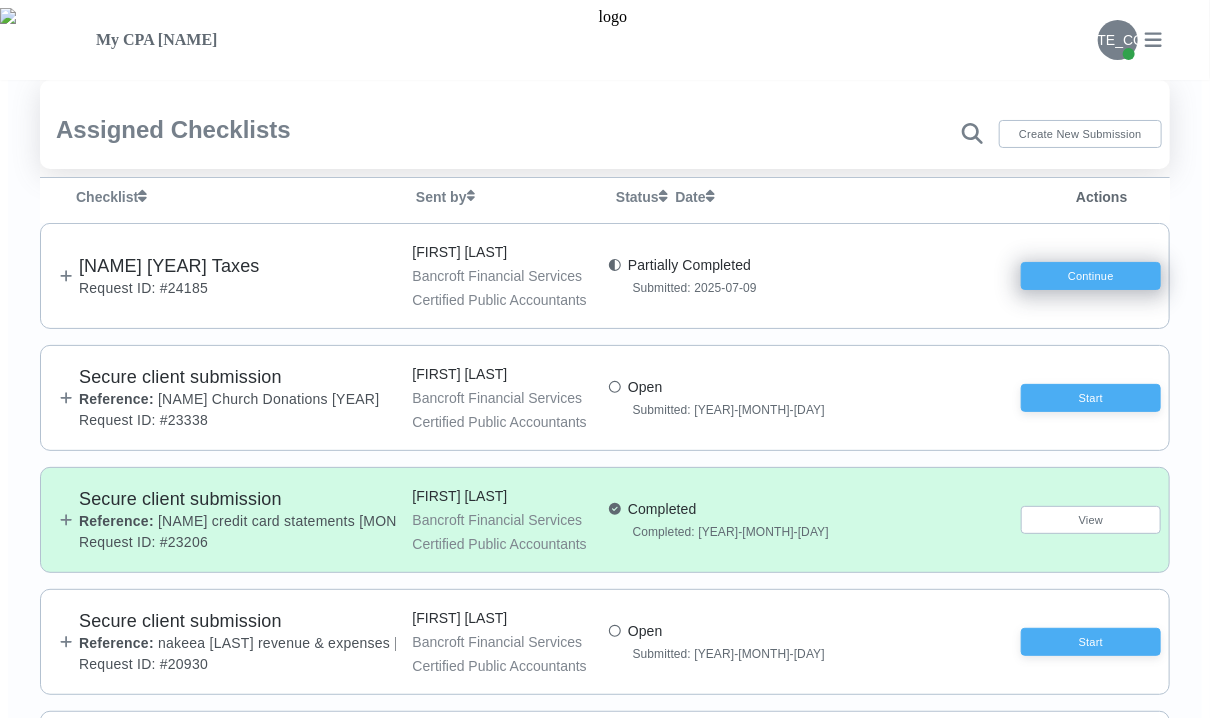 click on "Continue" at bounding box center [1091, 276] 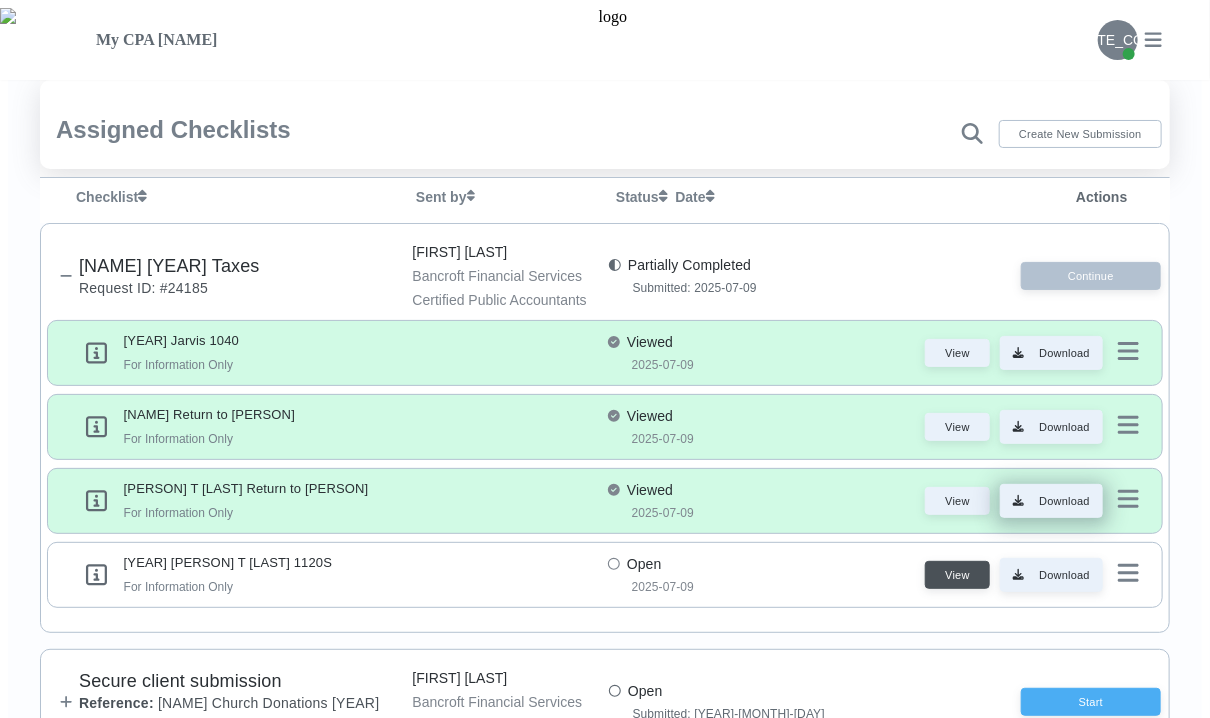 click on "Download" at bounding box center [1064, 353] 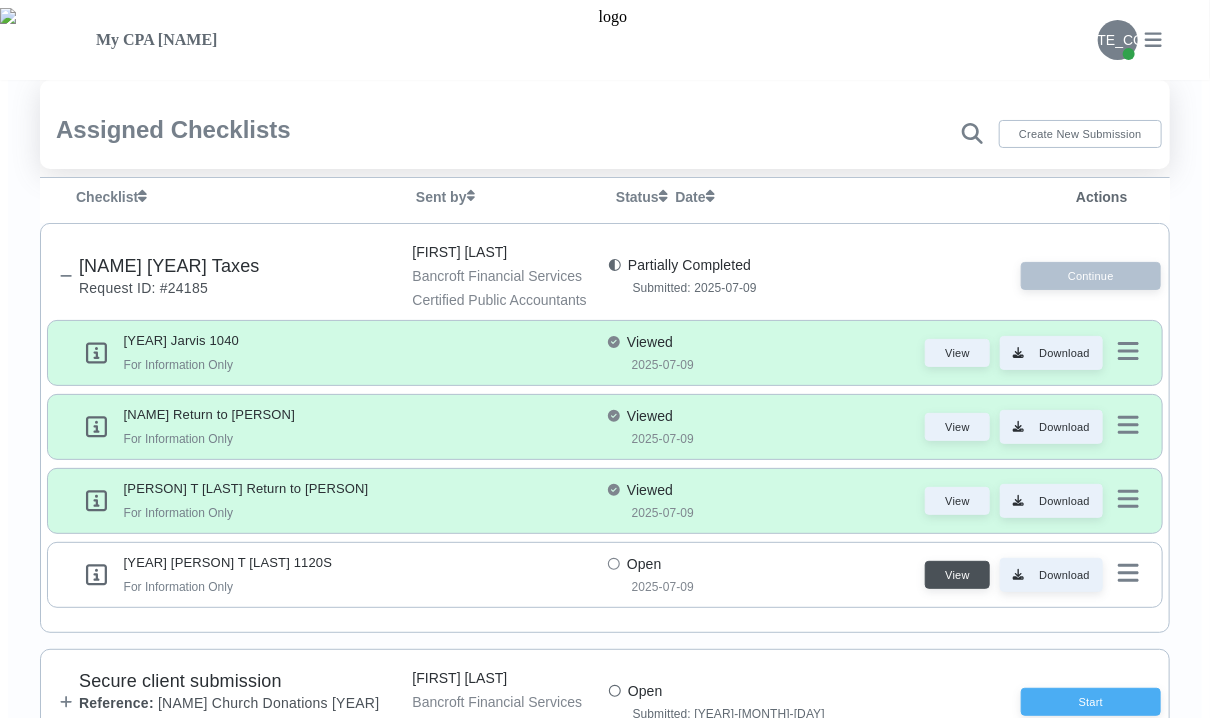 scroll, scrollTop: 80, scrollLeft: 0, axis: vertical 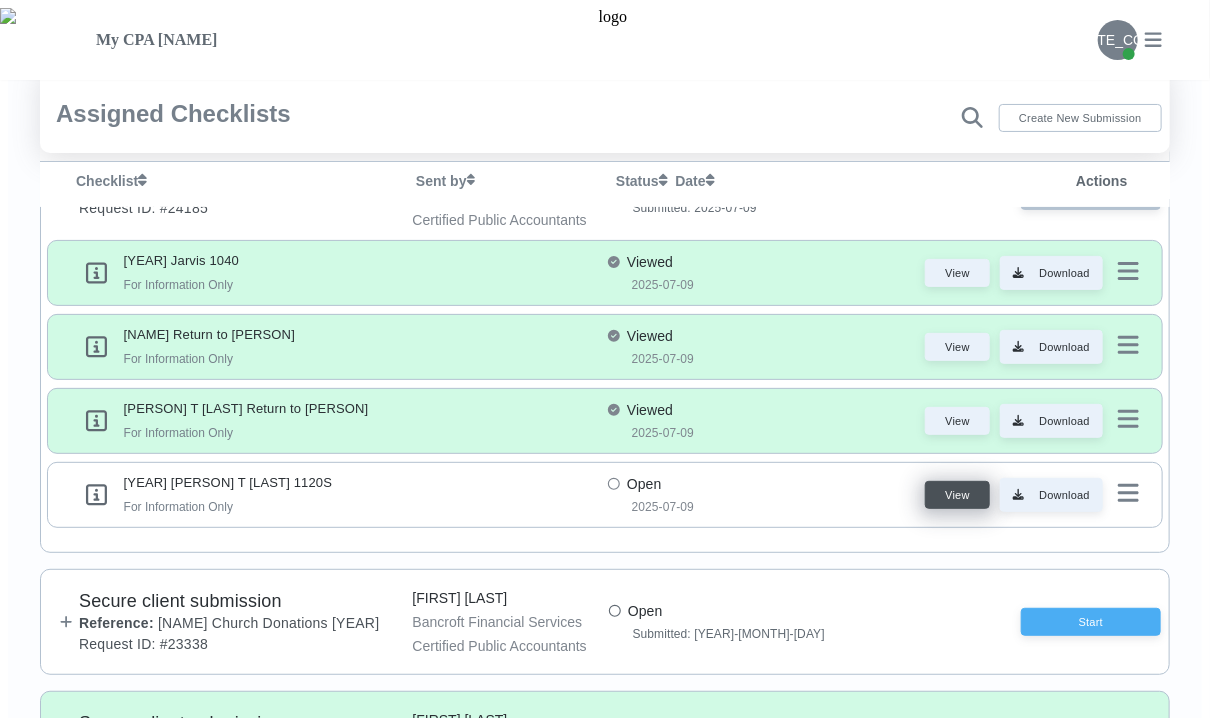 click on "View" at bounding box center (957, 495) 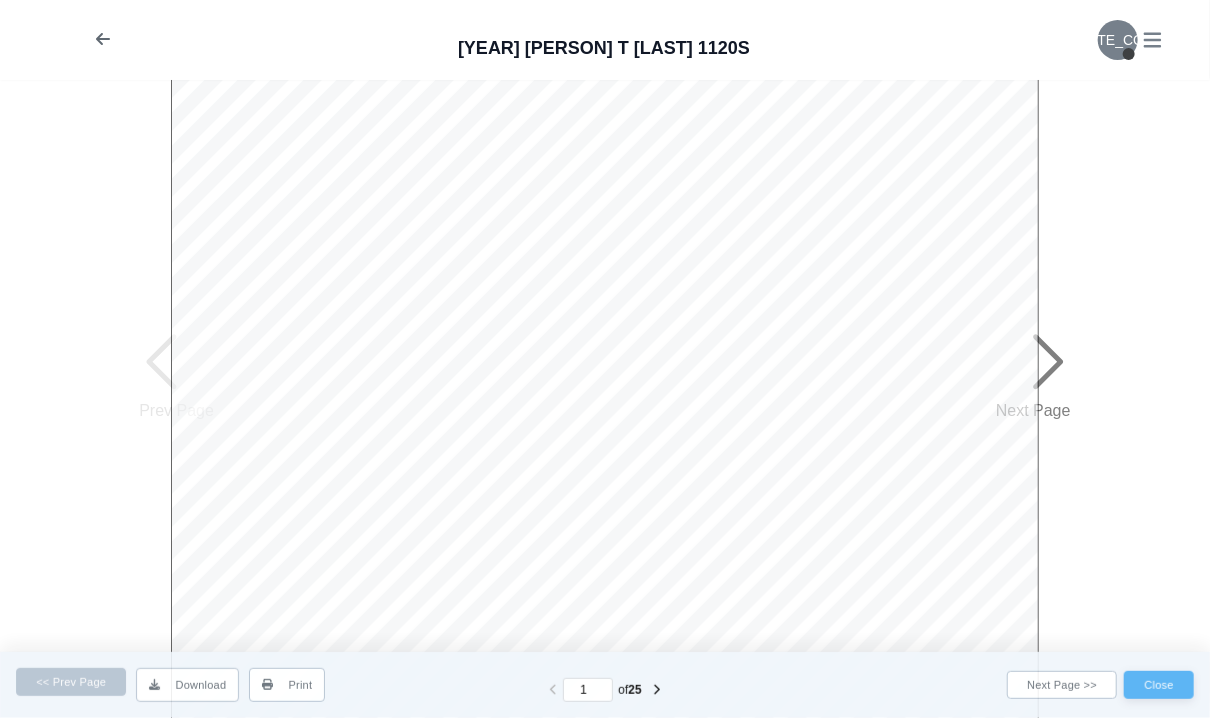scroll, scrollTop: 0, scrollLeft: 0, axis: both 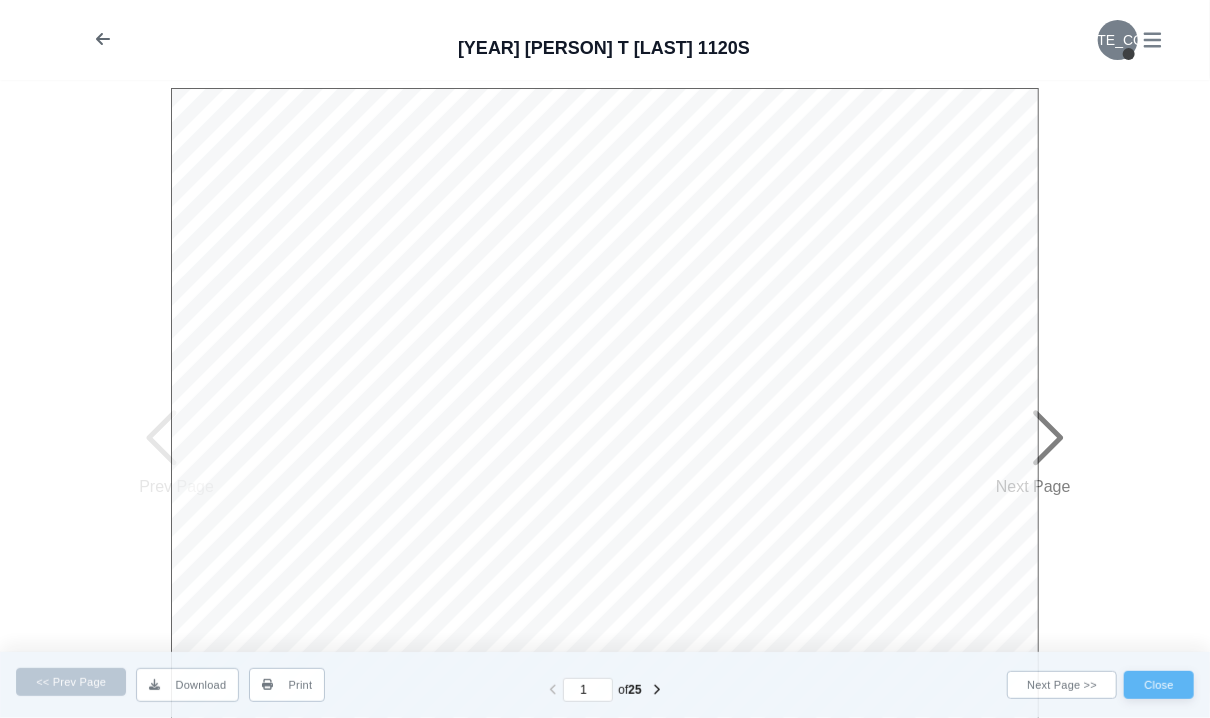 click at bounding box center [103, 39] 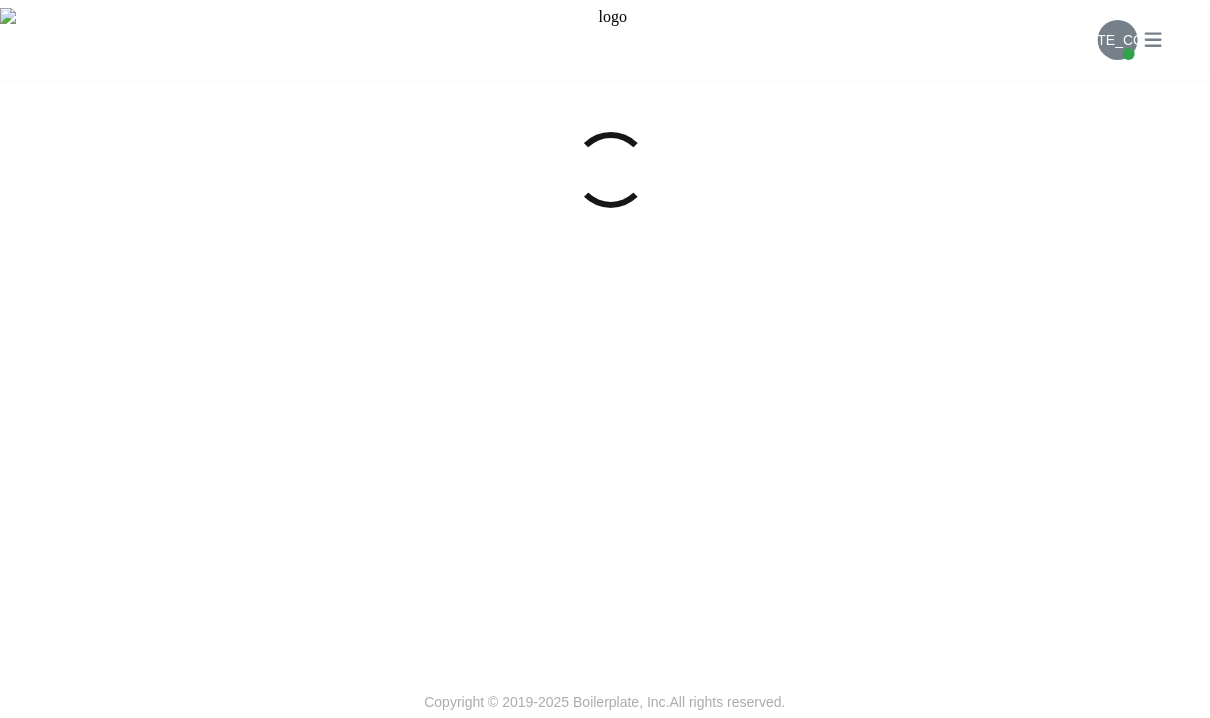 scroll, scrollTop: 8, scrollLeft: 0, axis: vertical 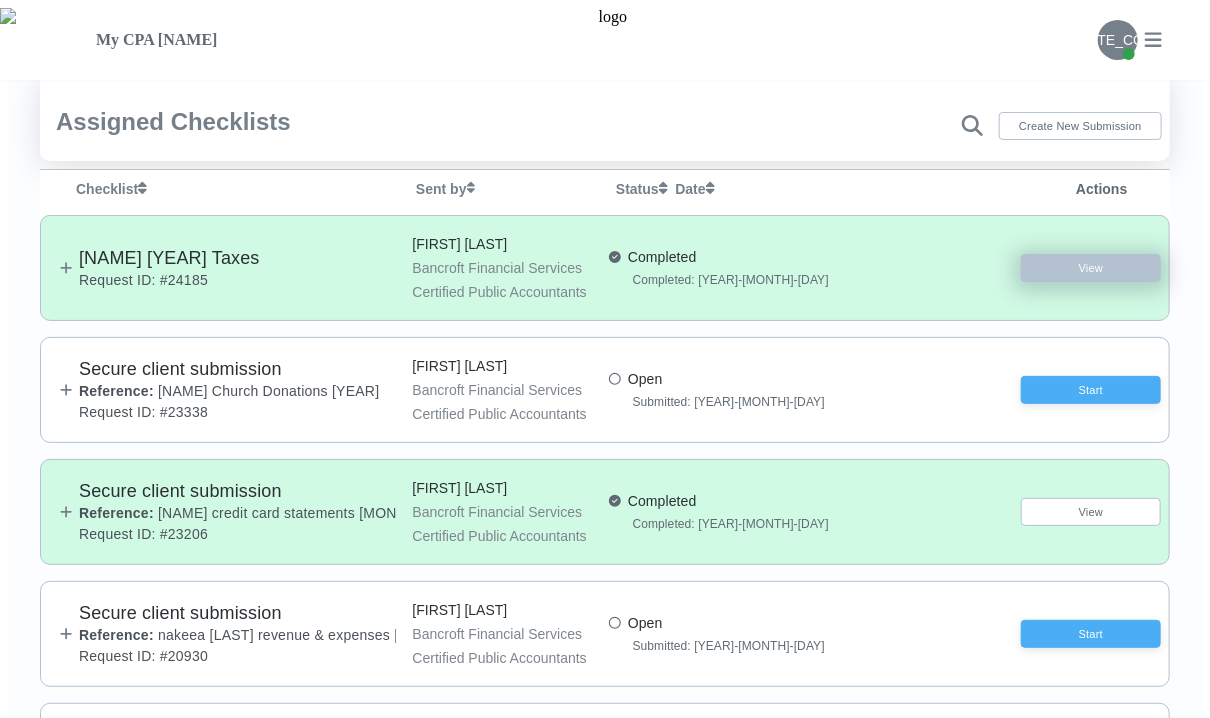 click on "View" at bounding box center [1091, 268] 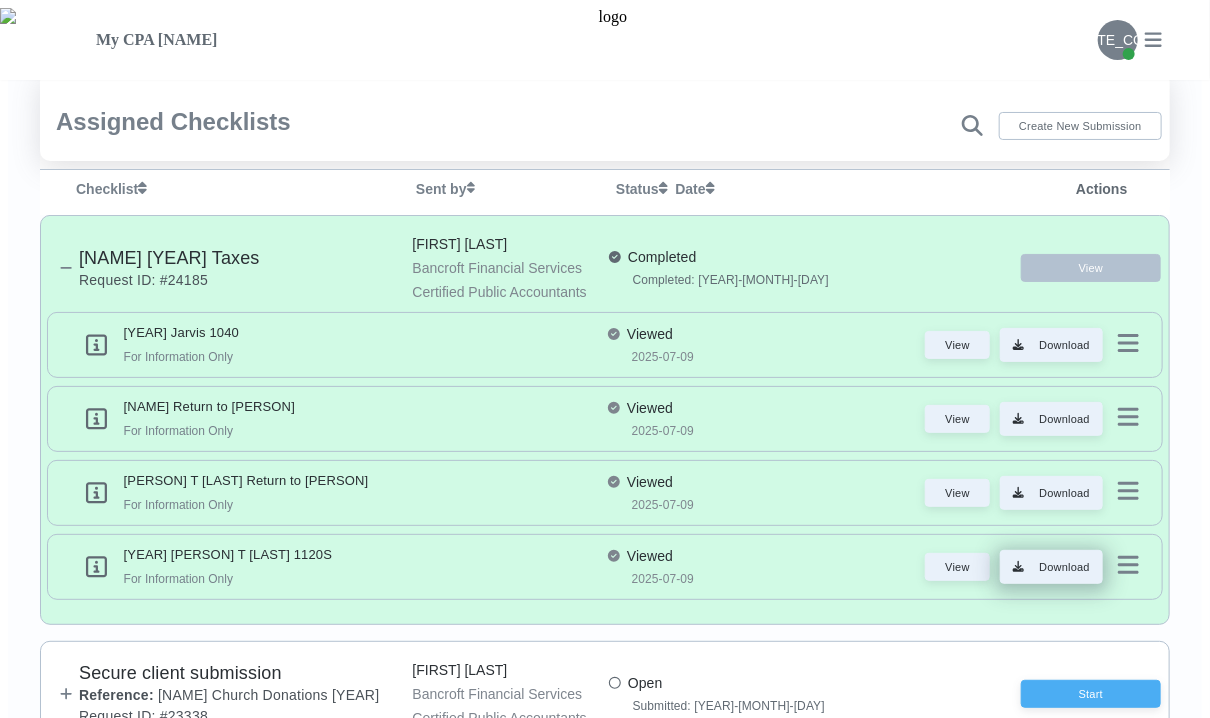 click on "Download" at bounding box center (1051, 345) 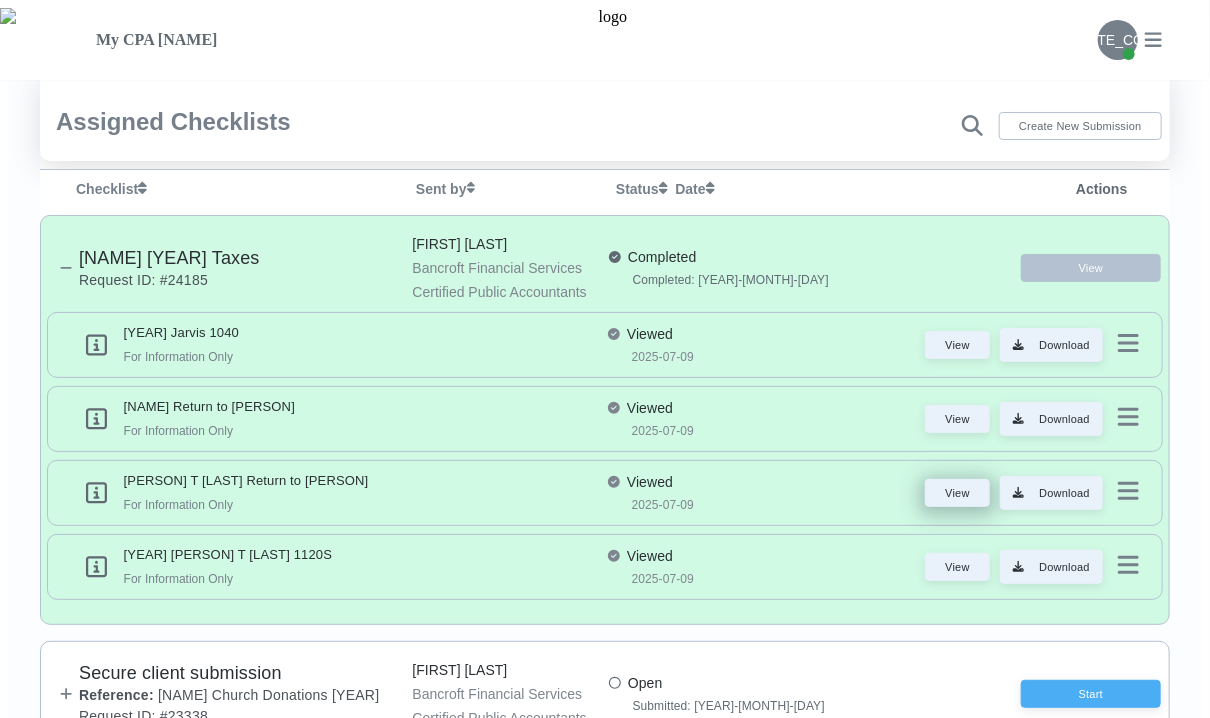 click on "View" at bounding box center [957, 493] 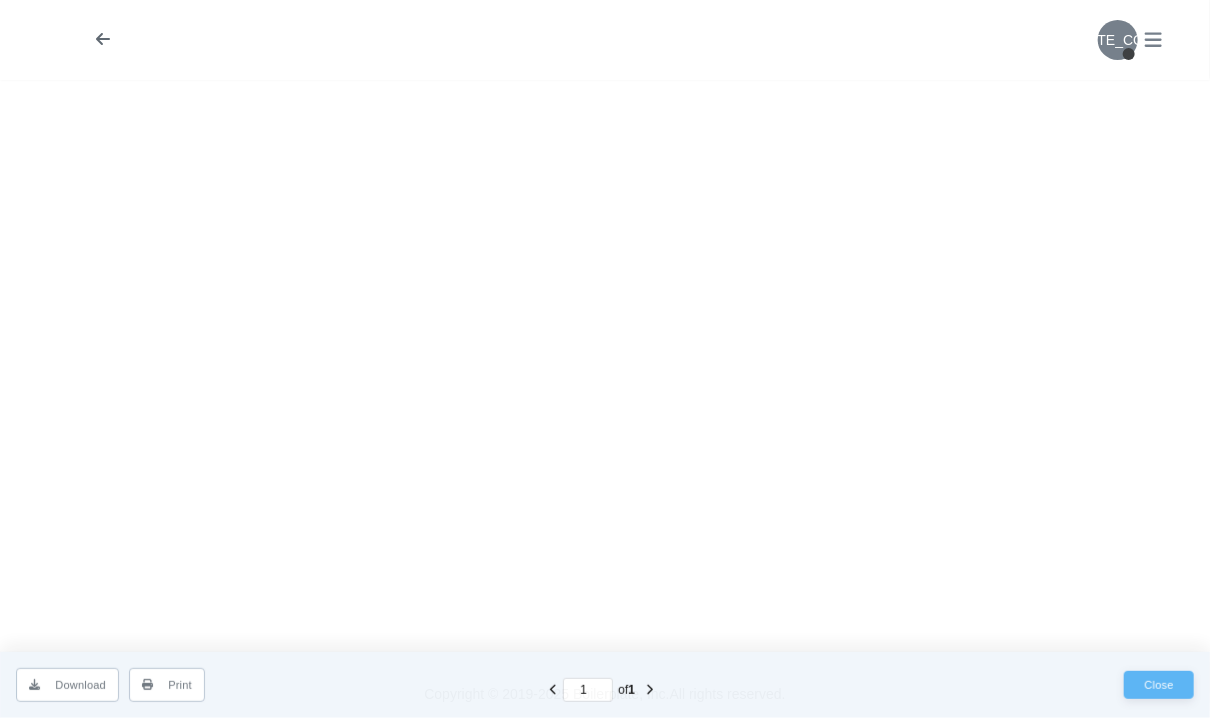 scroll, scrollTop: 0, scrollLeft: 0, axis: both 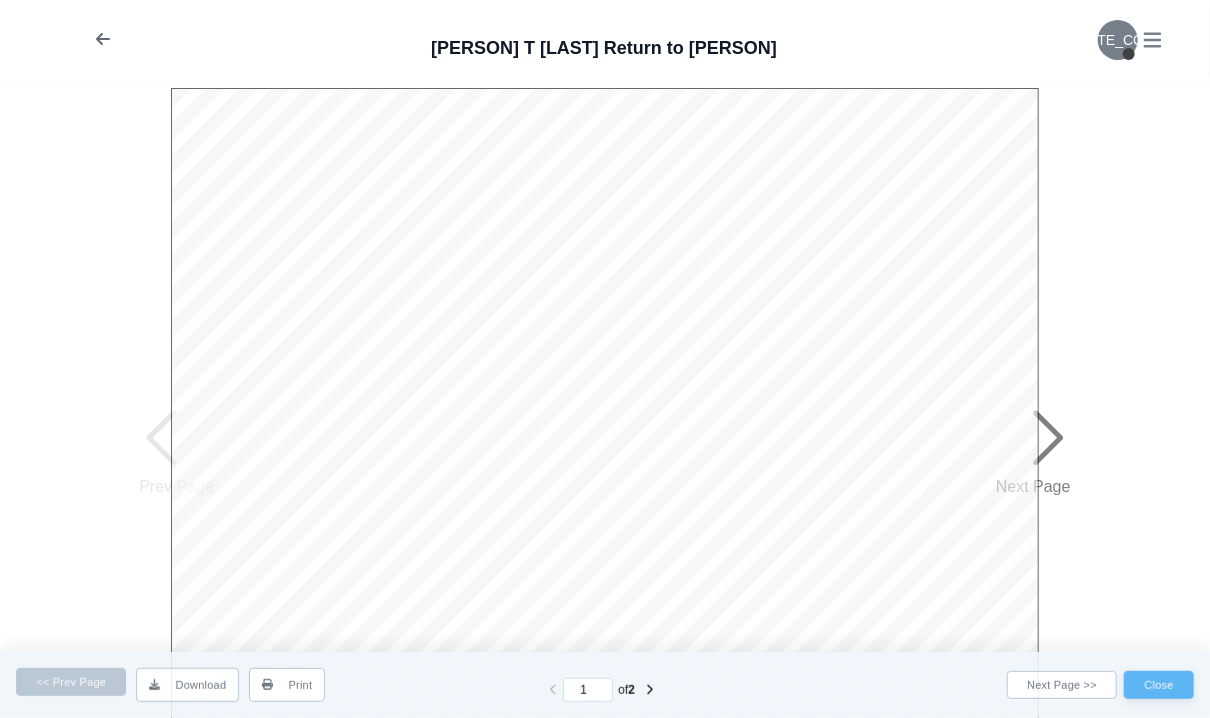 click at bounding box center (103, 39) 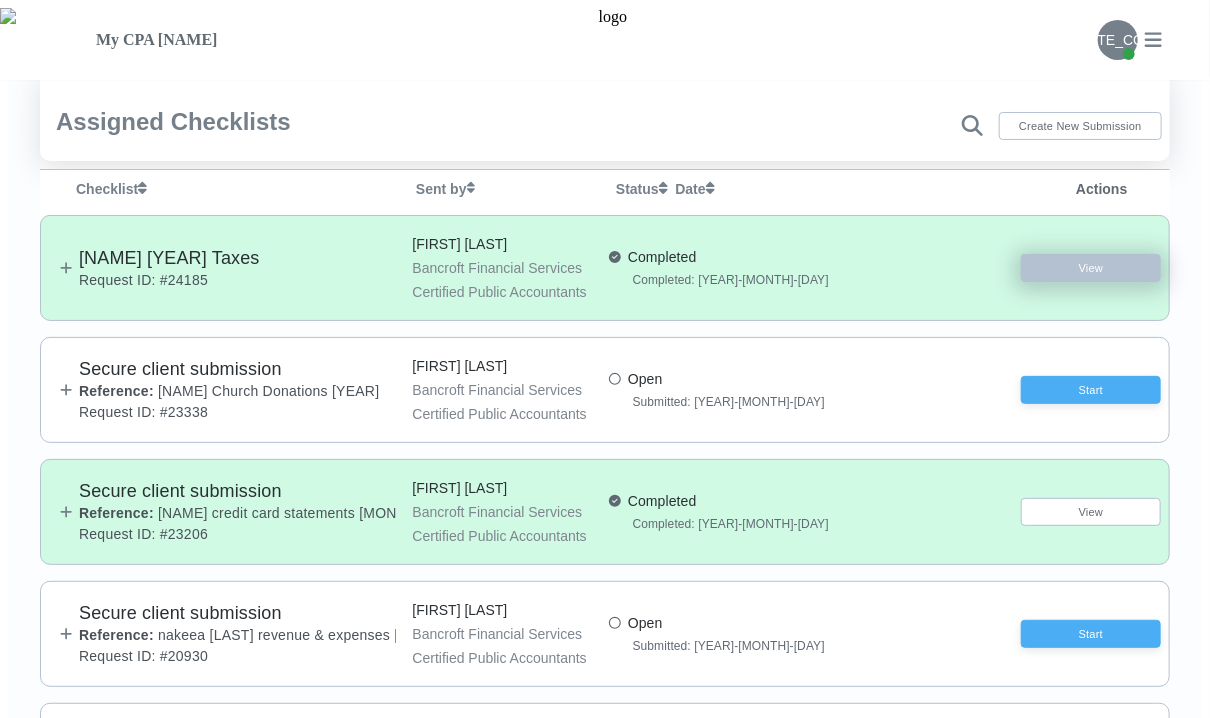 click on "View" at bounding box center (1091, 268) 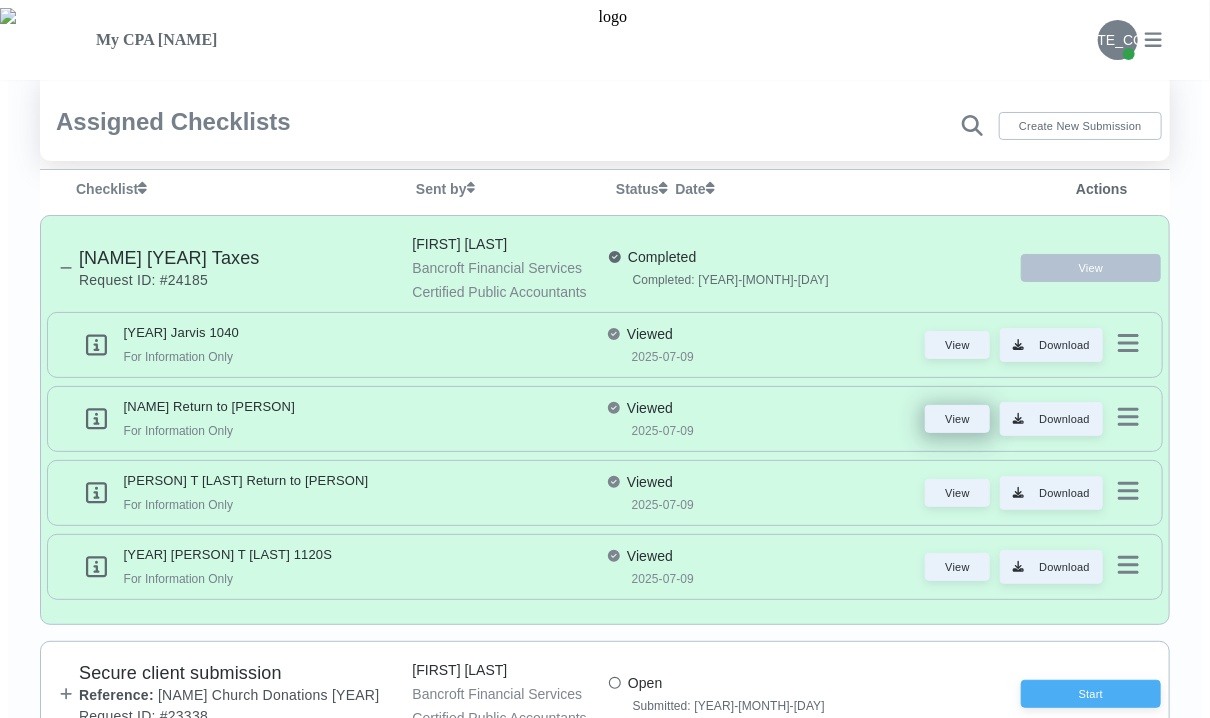 click on "View" at bounding box center [957, 419] 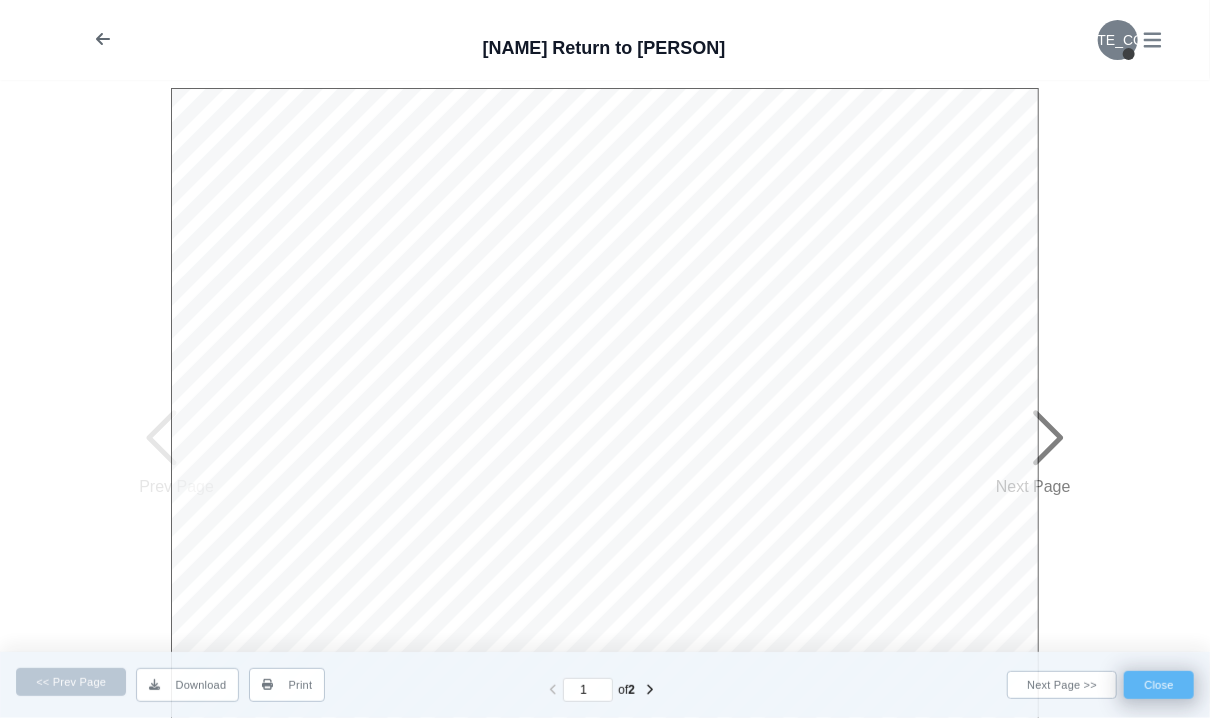 click on "Close" at bounding box center [1159, 685] 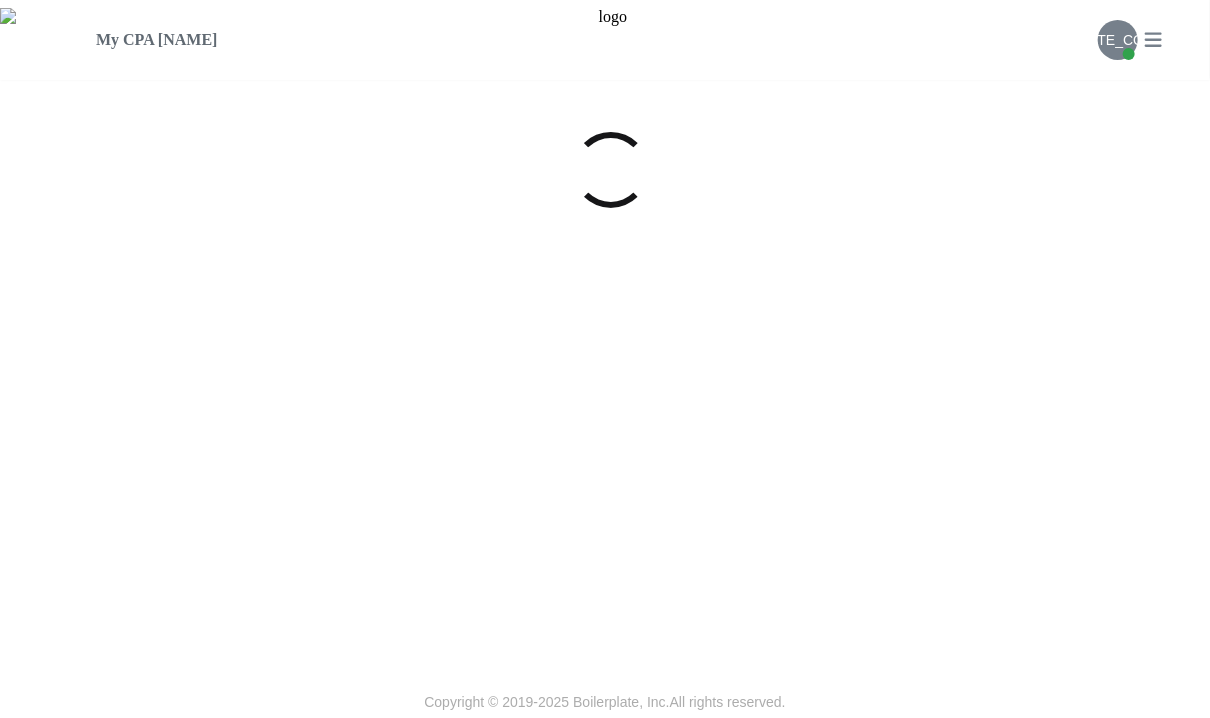 scroll, scrollTop: 8, scrollLeft: 0, axis: vertical 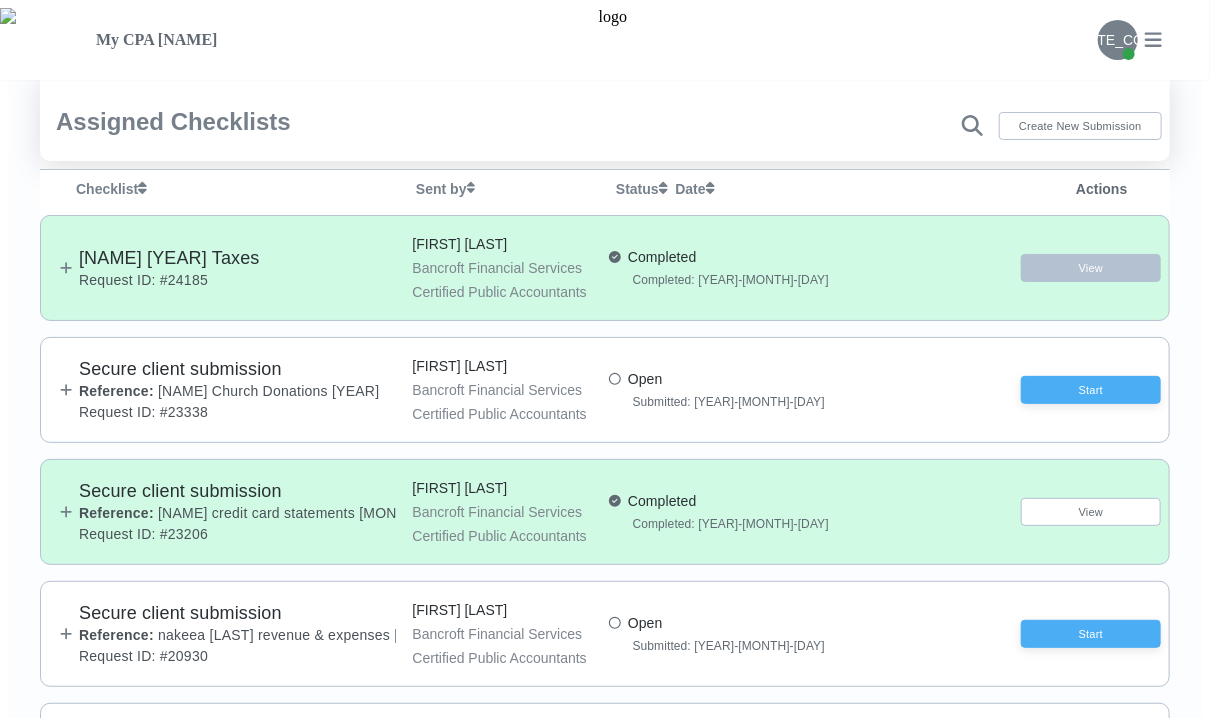 click at bounding box center [1154, 40] 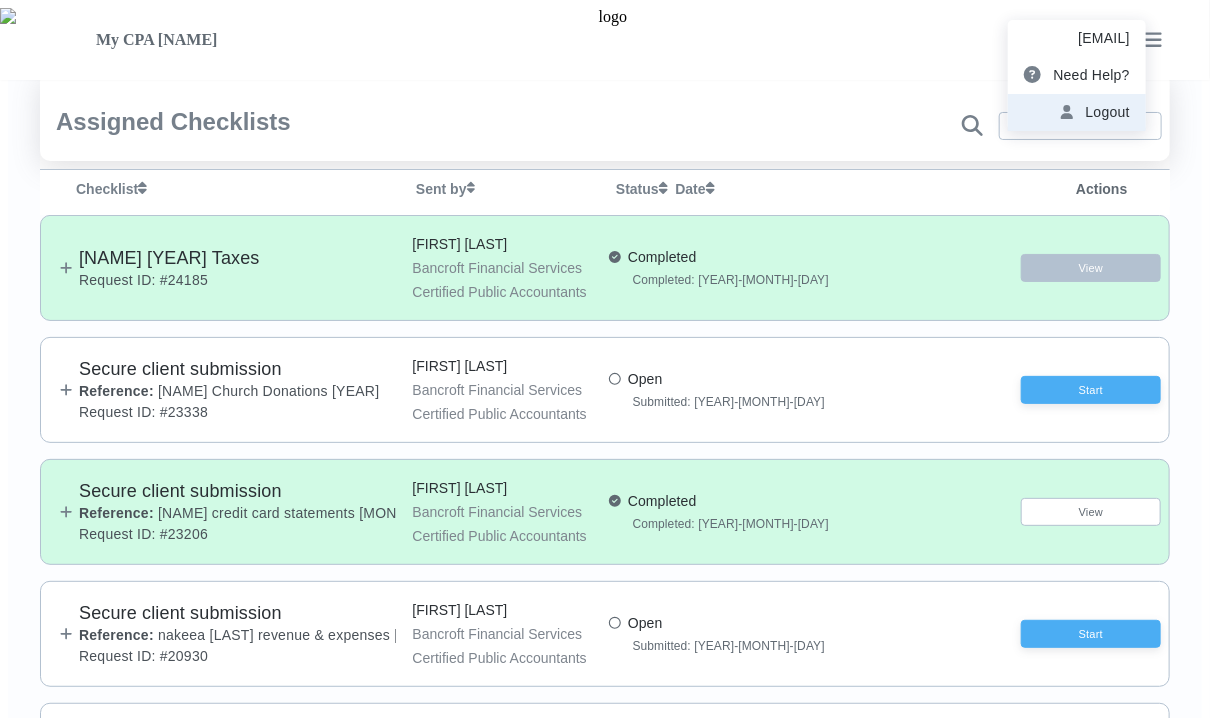 click on "Logout" at bounding box center (1092, 75) 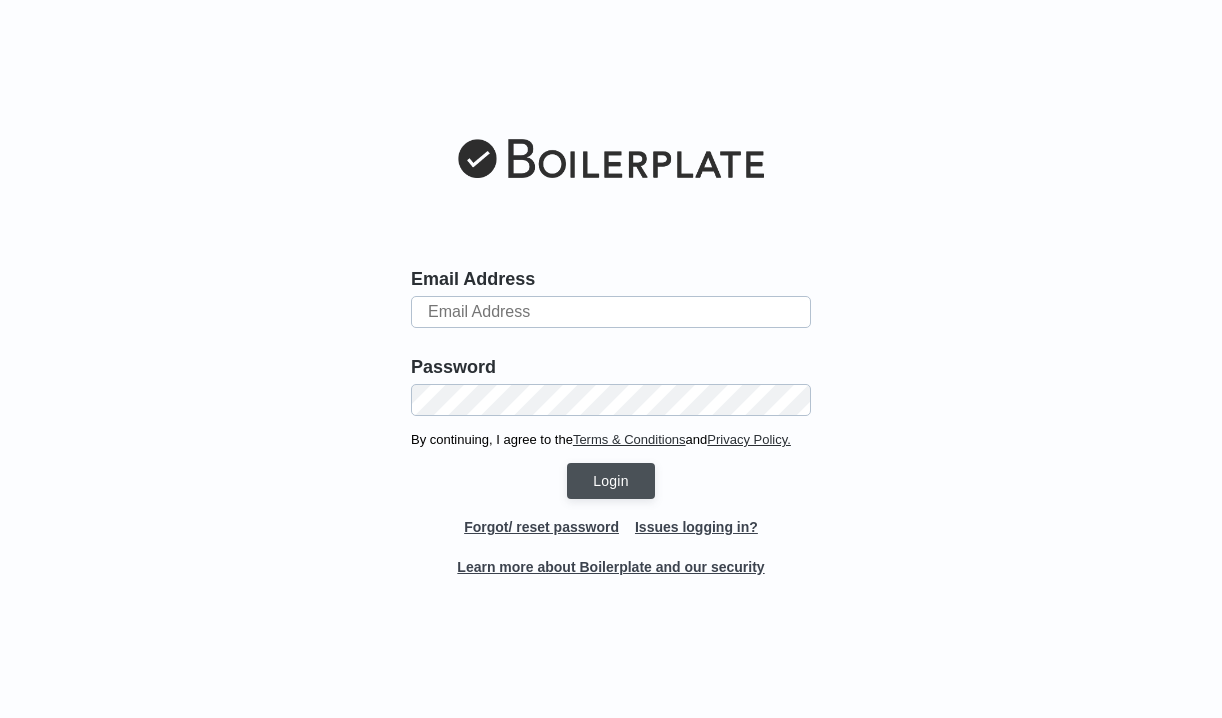 scroll, scrollTop: 0, scrollLeft: 0, axis: both 